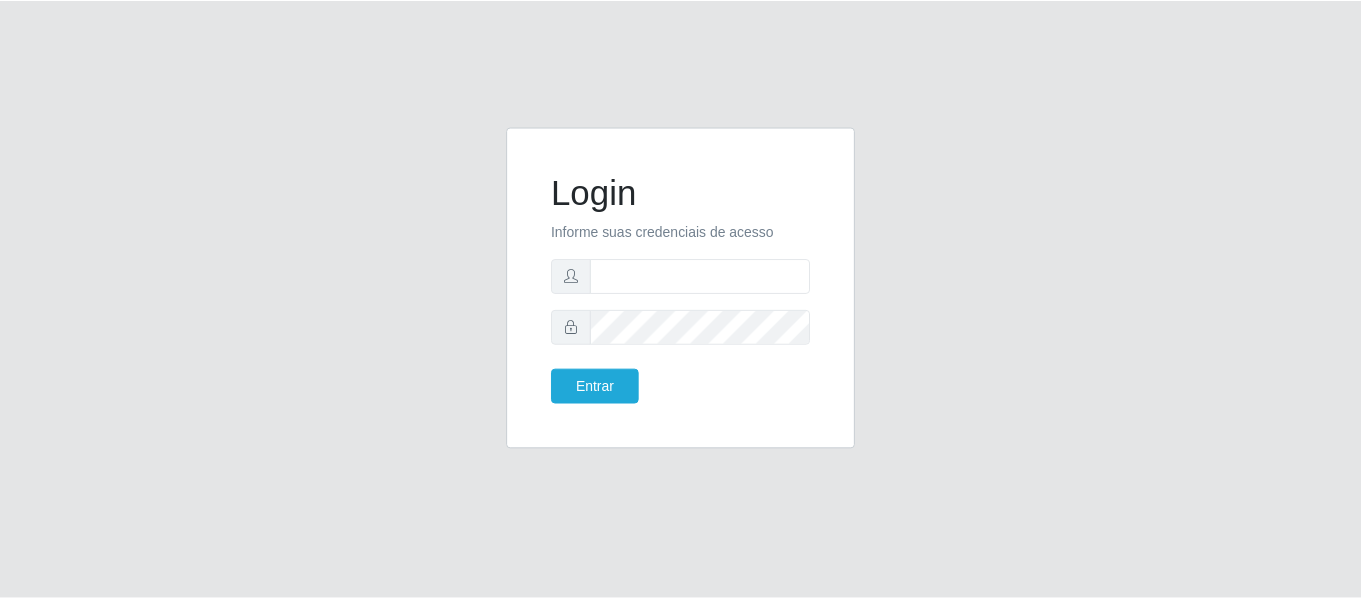 scroll, scrollTop: 0, scrollLeft: 0, axis: both 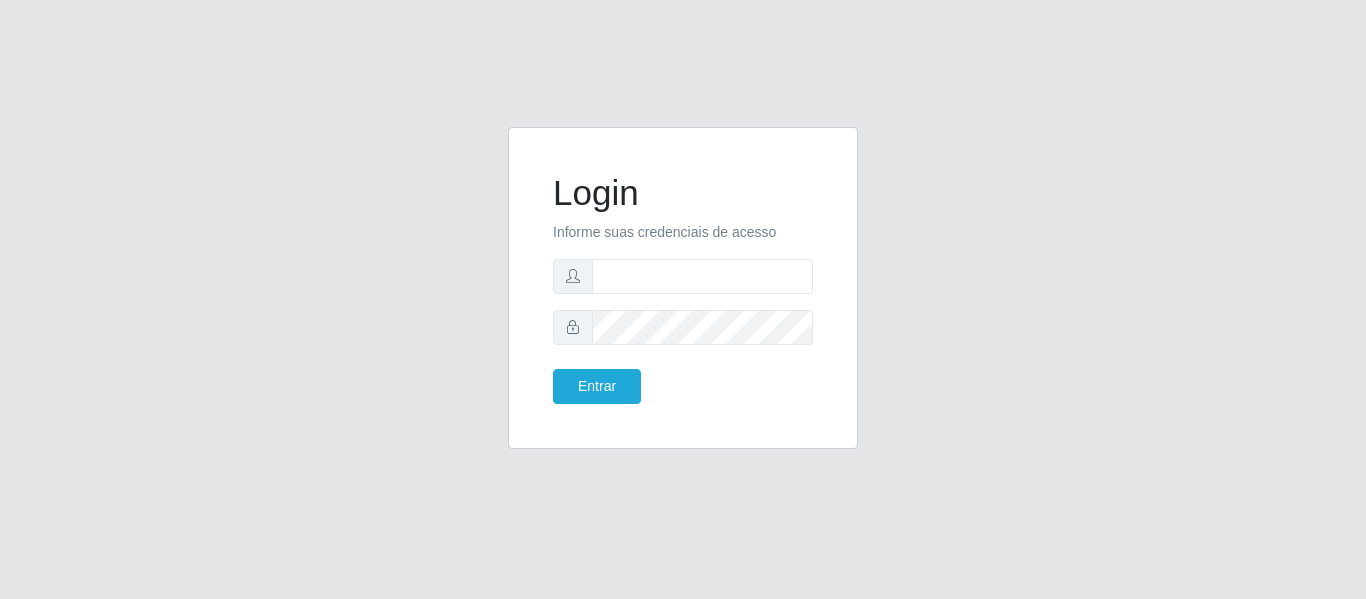 click at bounding box center [702, 276] 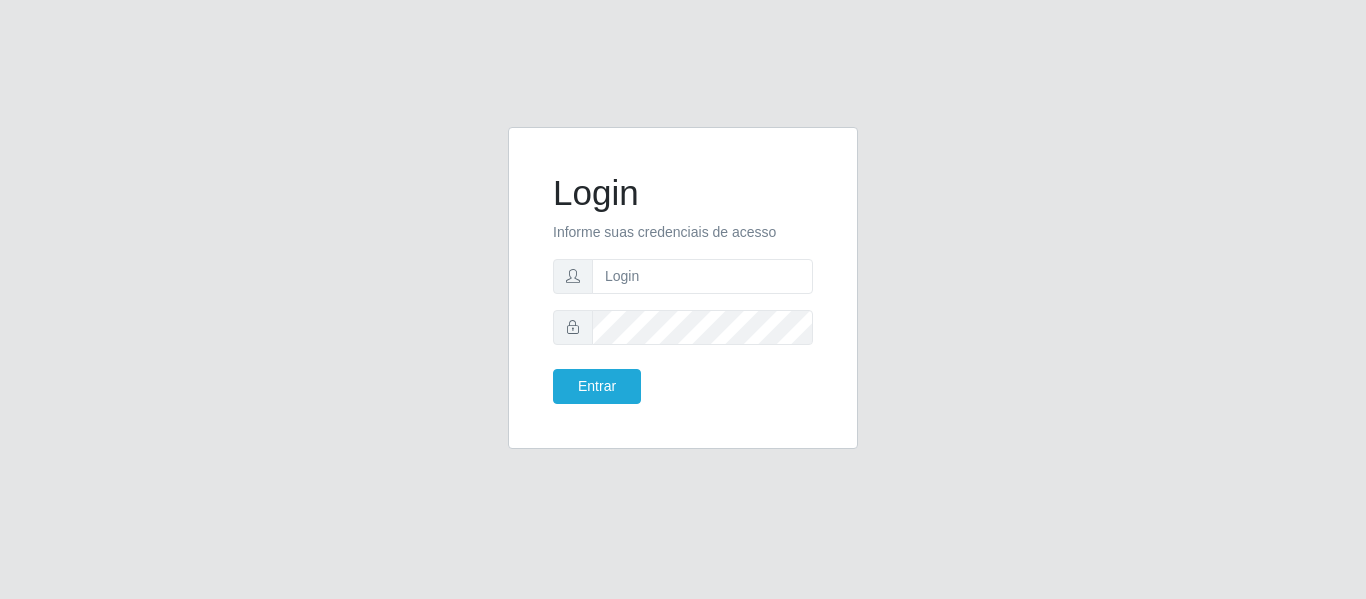 click at bounding box center (702, 276) 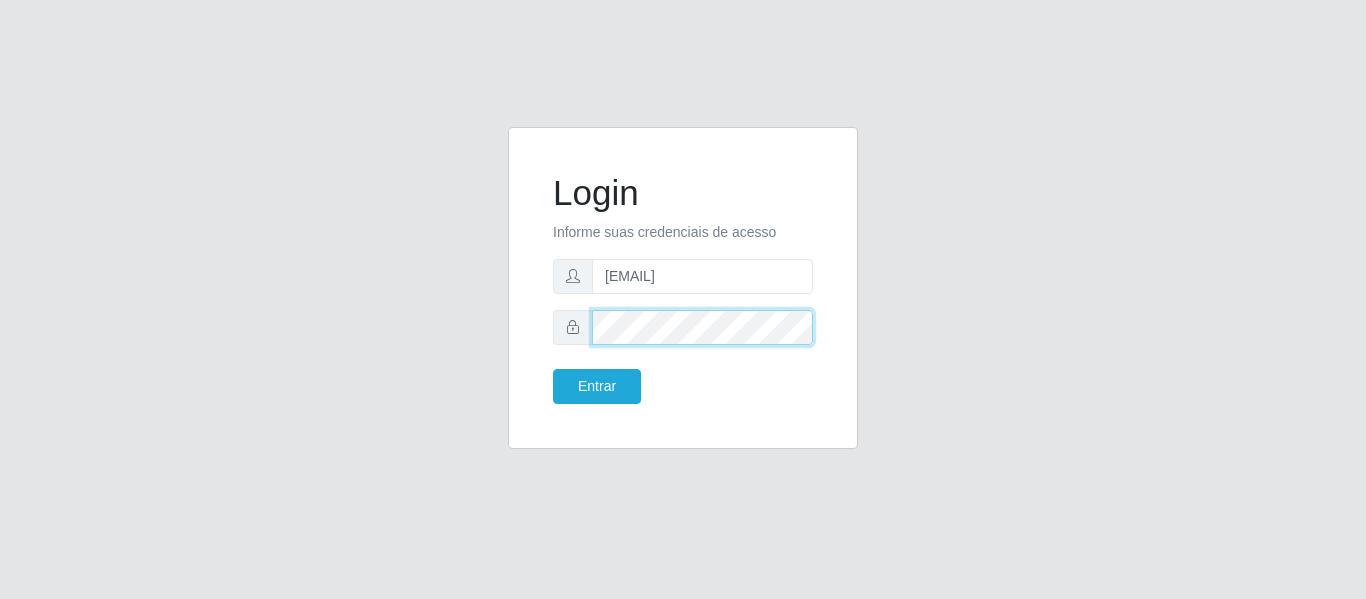 click on "Entrar" at bounding box center [597, 386] 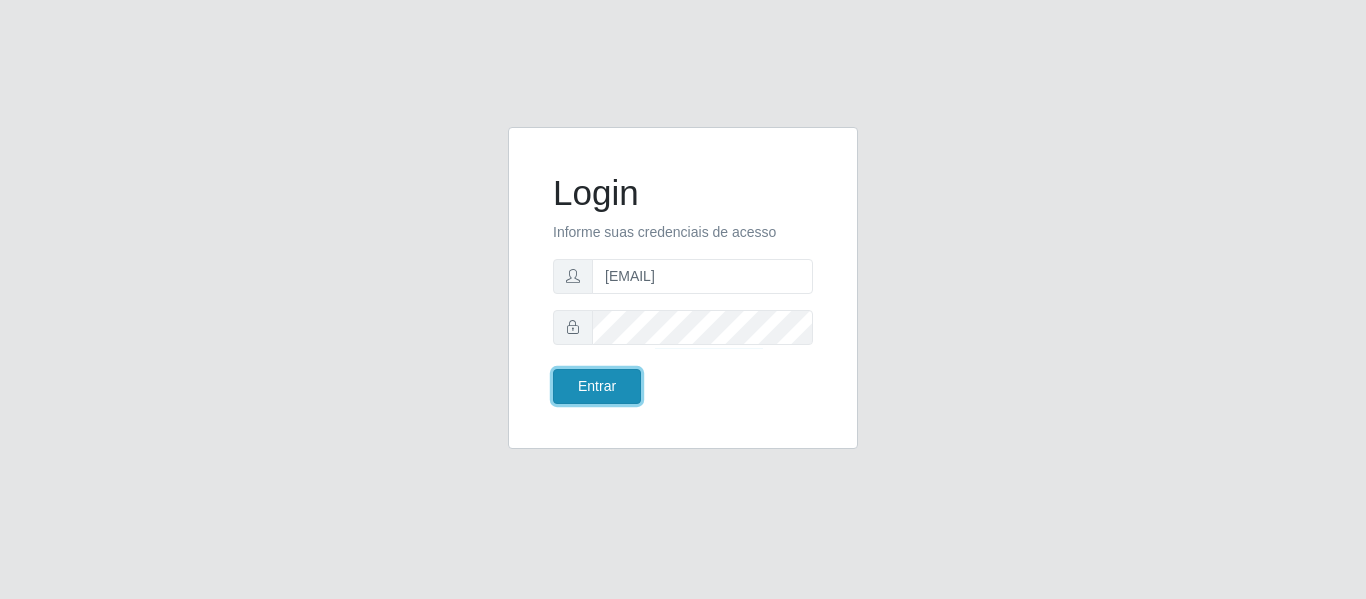 click on "Entrar" at bounding box center [597, 386] 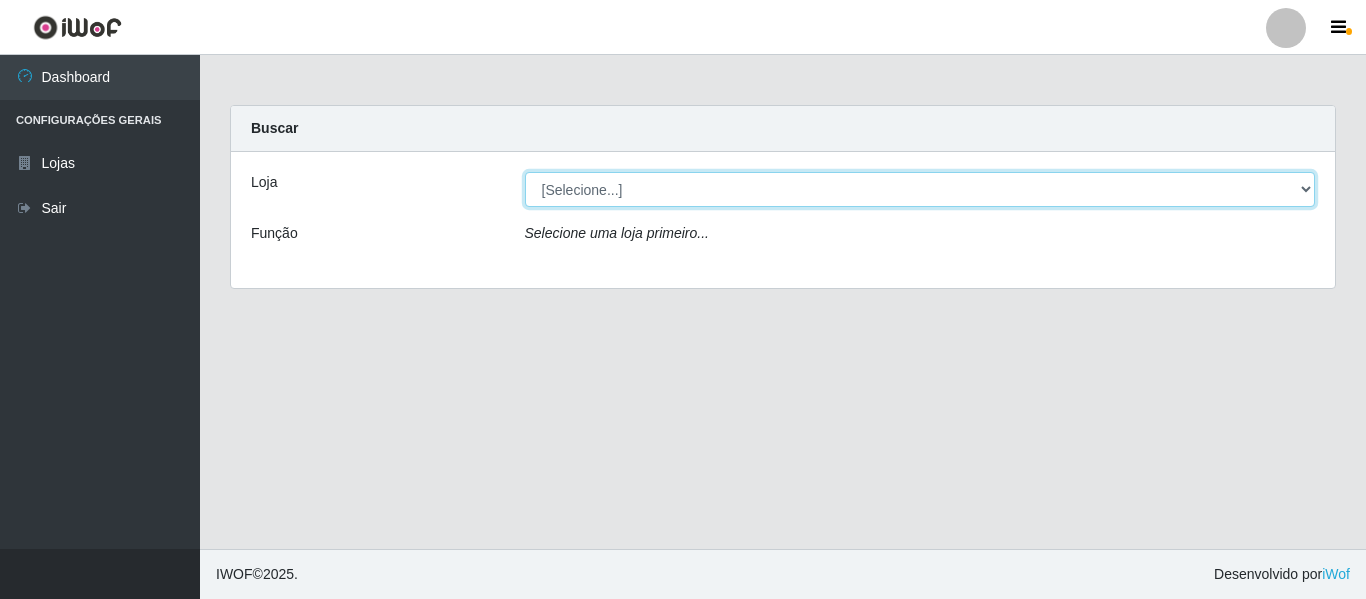 click on "[Selecione...] SuperFácil Atacado - [CITY]" at bounding box center [920, 189] 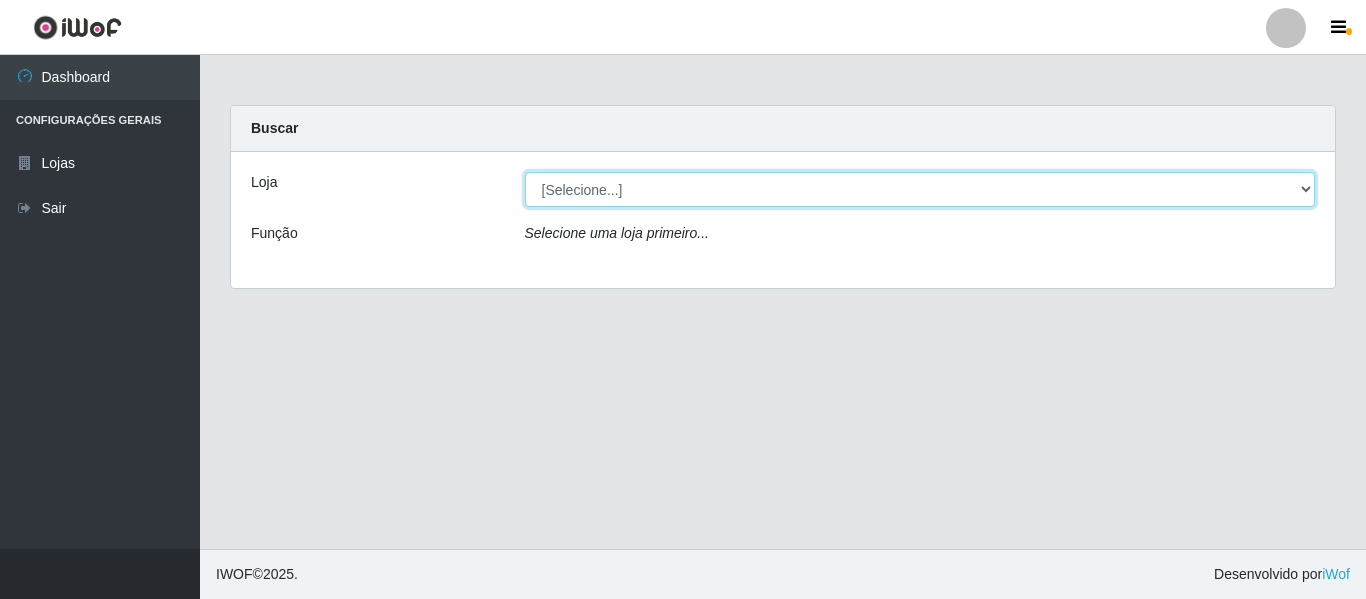 select on "408" 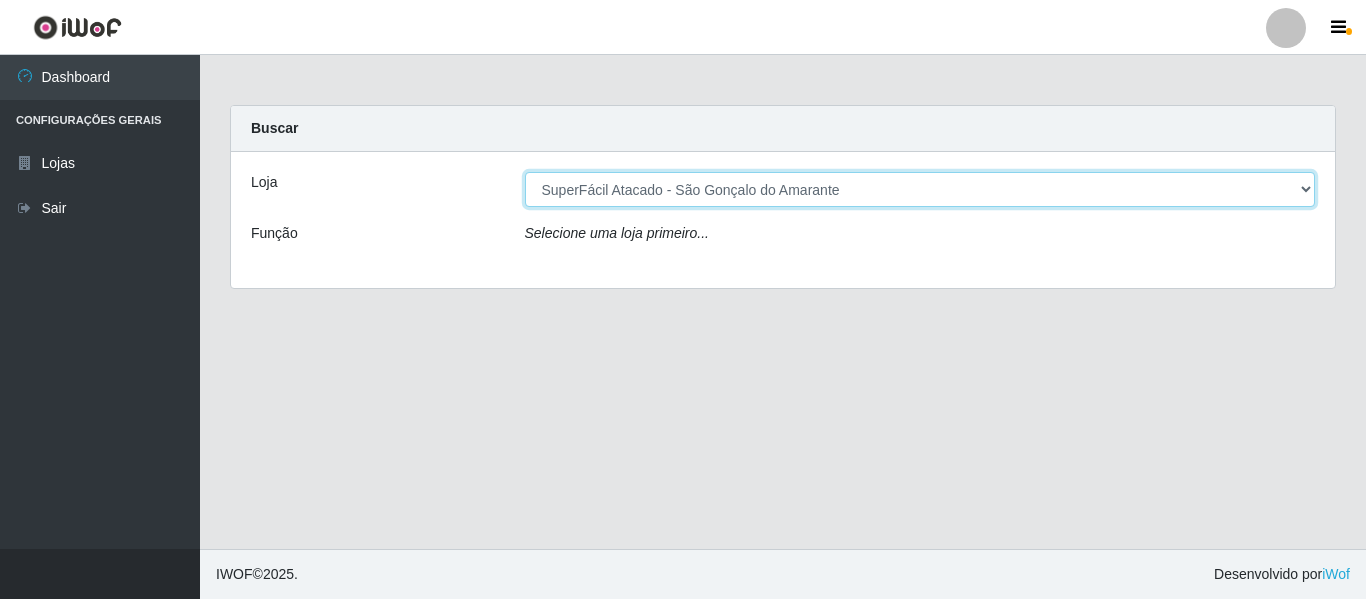 click on "[Selecione...] SuperFácil Atacado - [CITY]" at bounding box center [920, 189] 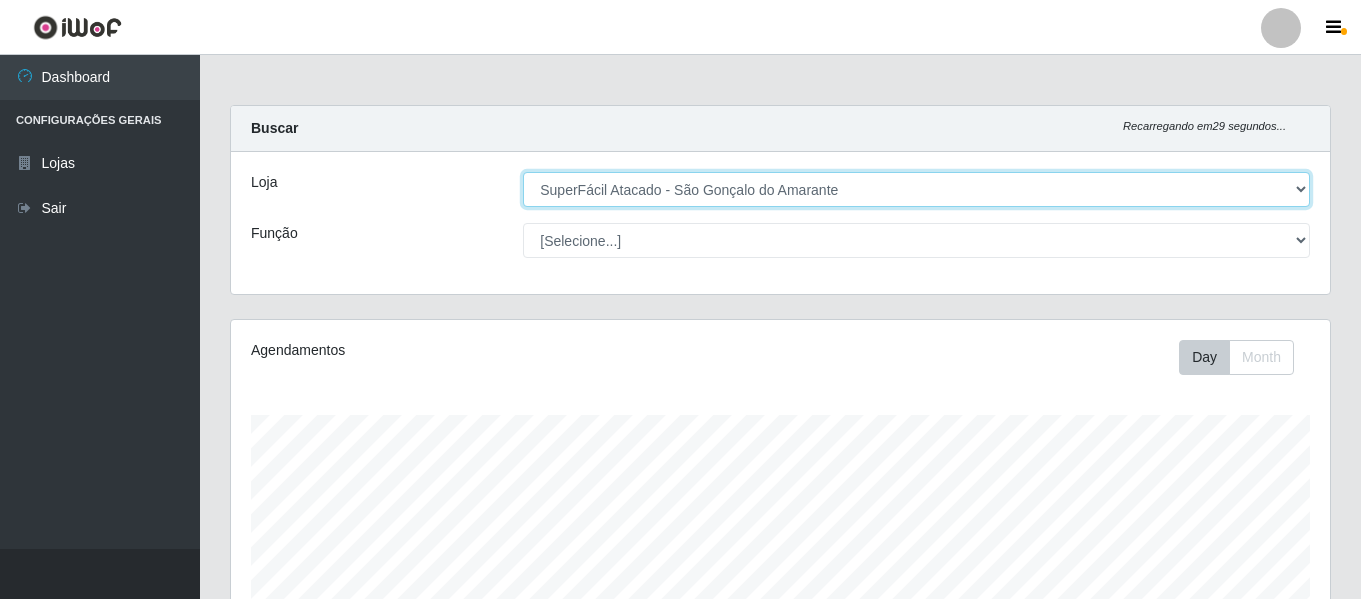 scroll, scrollTop: 999585, scrollLeft: 998901, axis: both 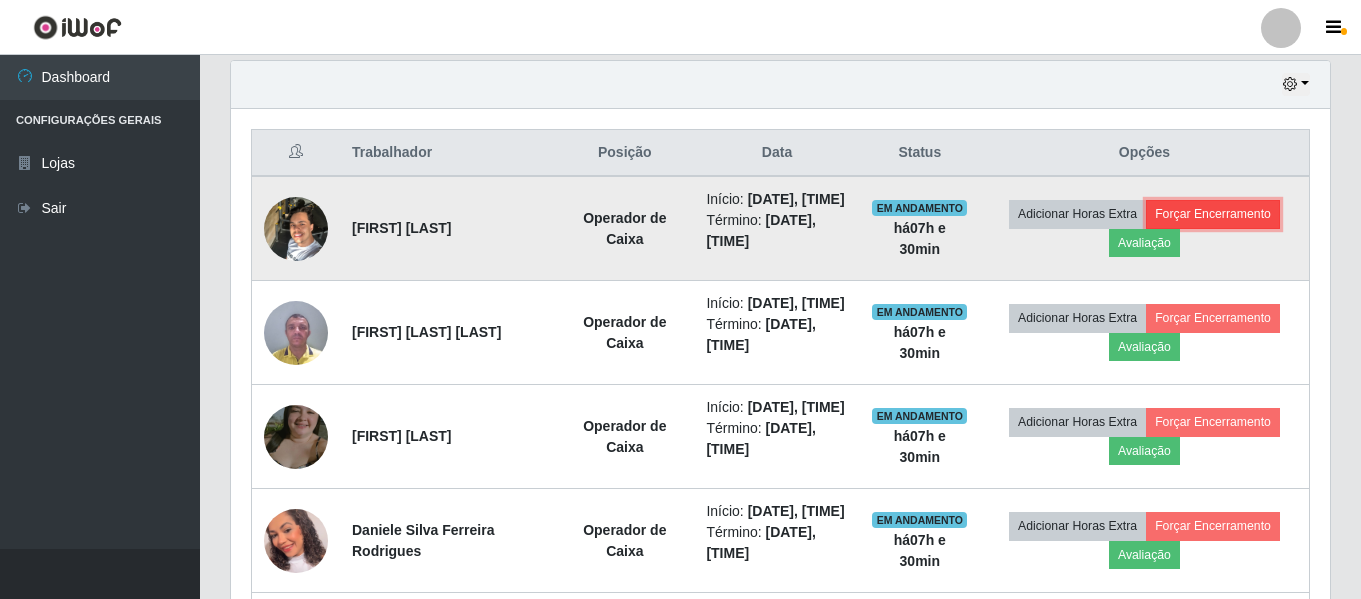 click on "Forçar Encerramento" at bounding box center (1213, 214) 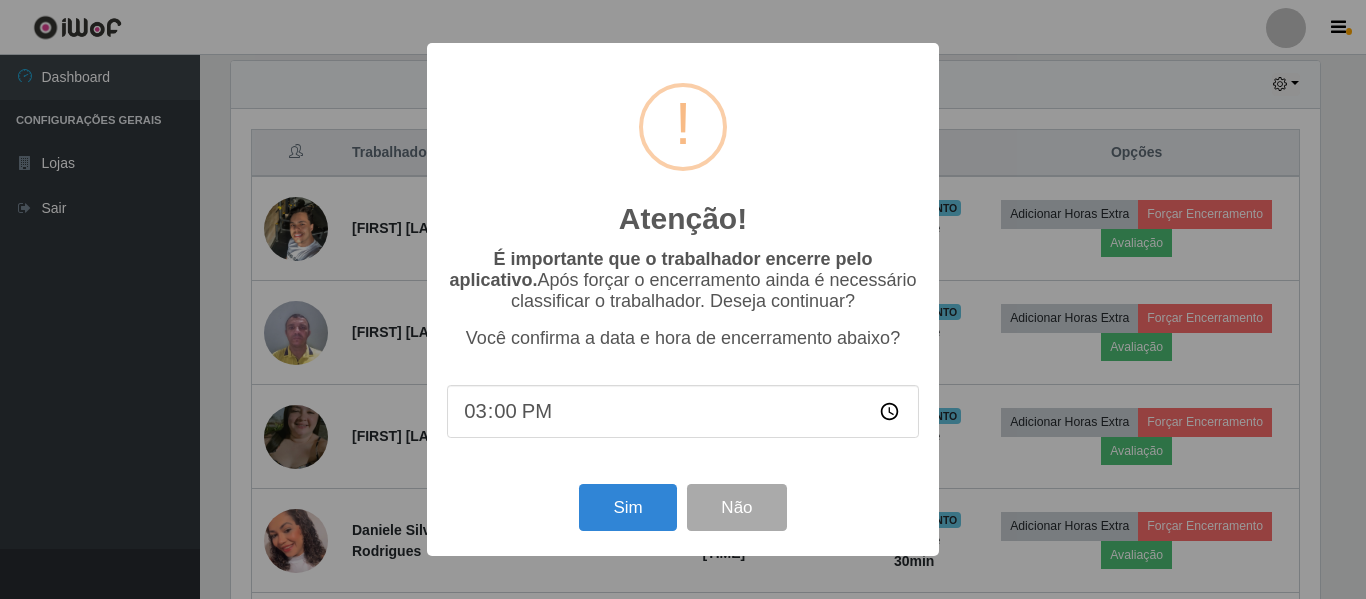 scroll, scrollTop: 999585, scrollLeft: 998911, axis: both 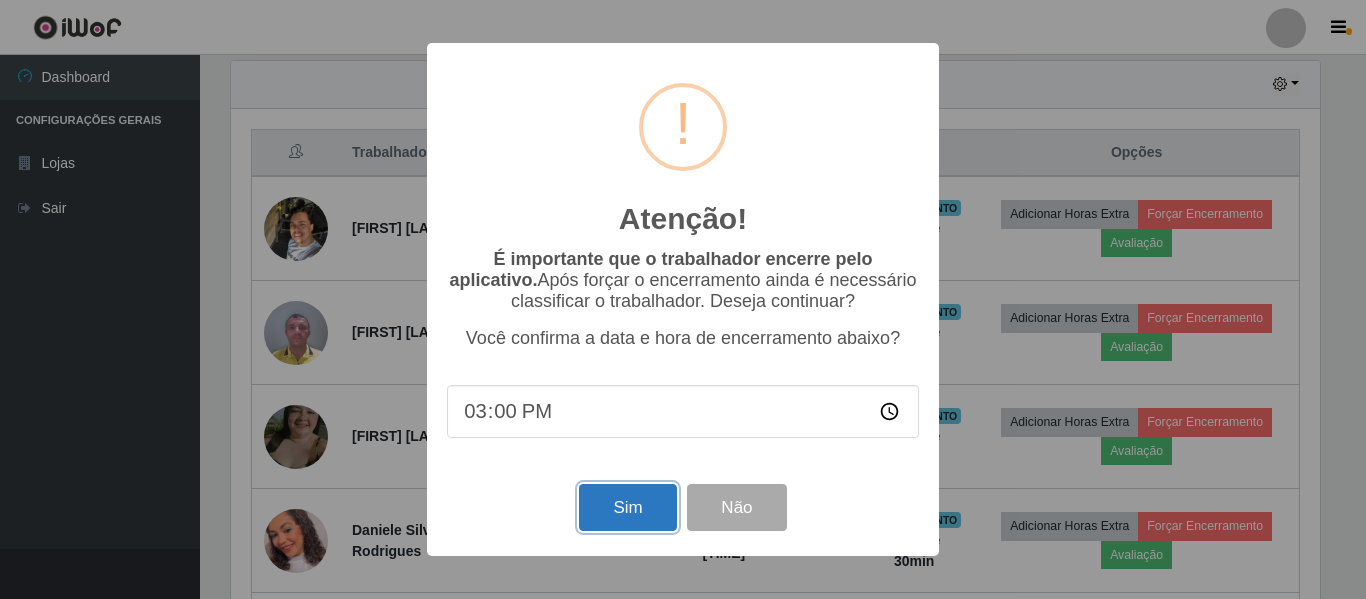 click on "Sim" at bounding box center (627, 507) 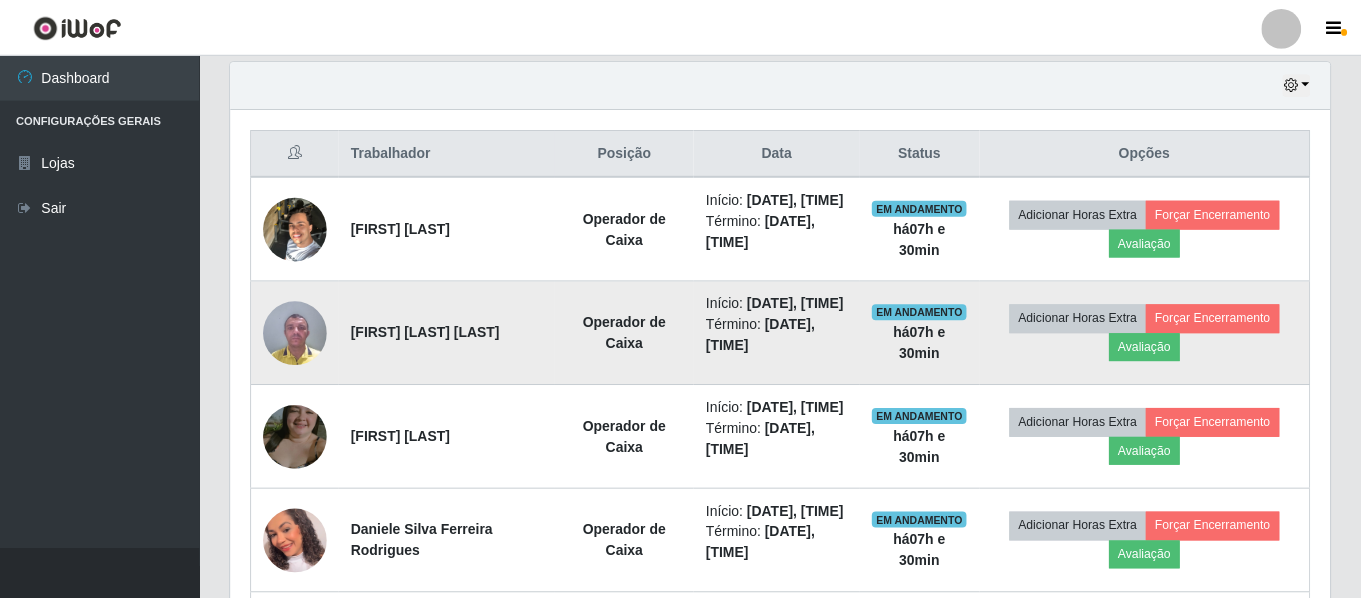 scroll, scrollTop: 999585, scrollLeft: 998901, axis: both 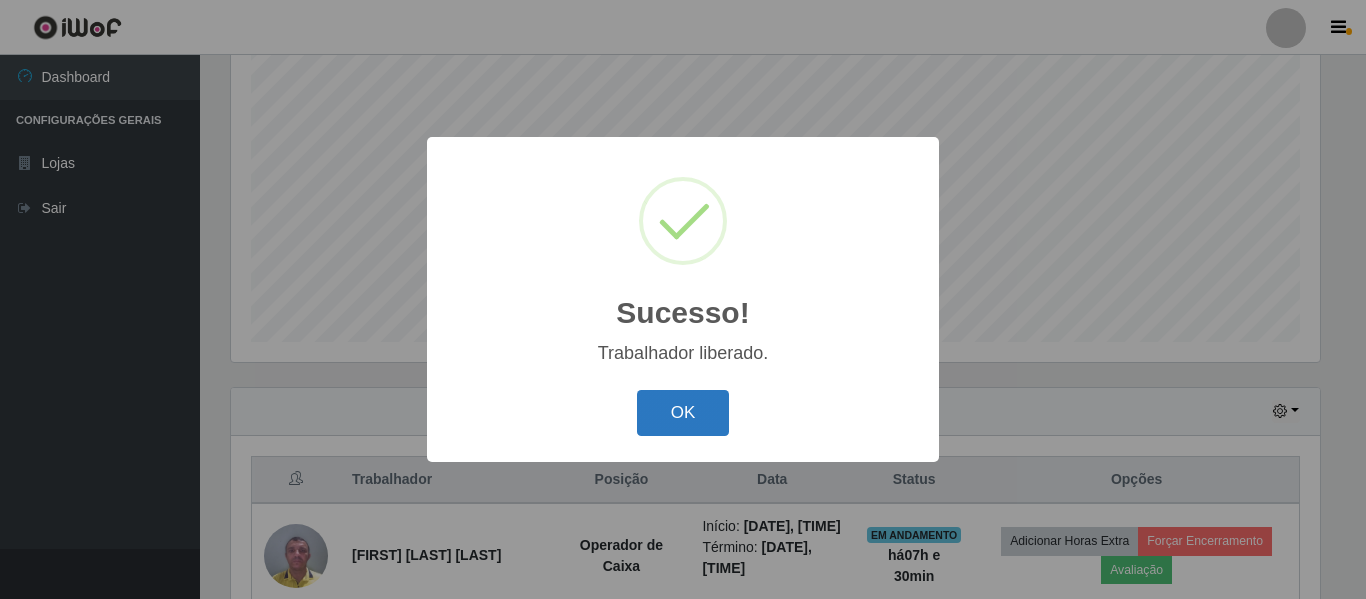 click on "OK" at bounding box center (683, 413) 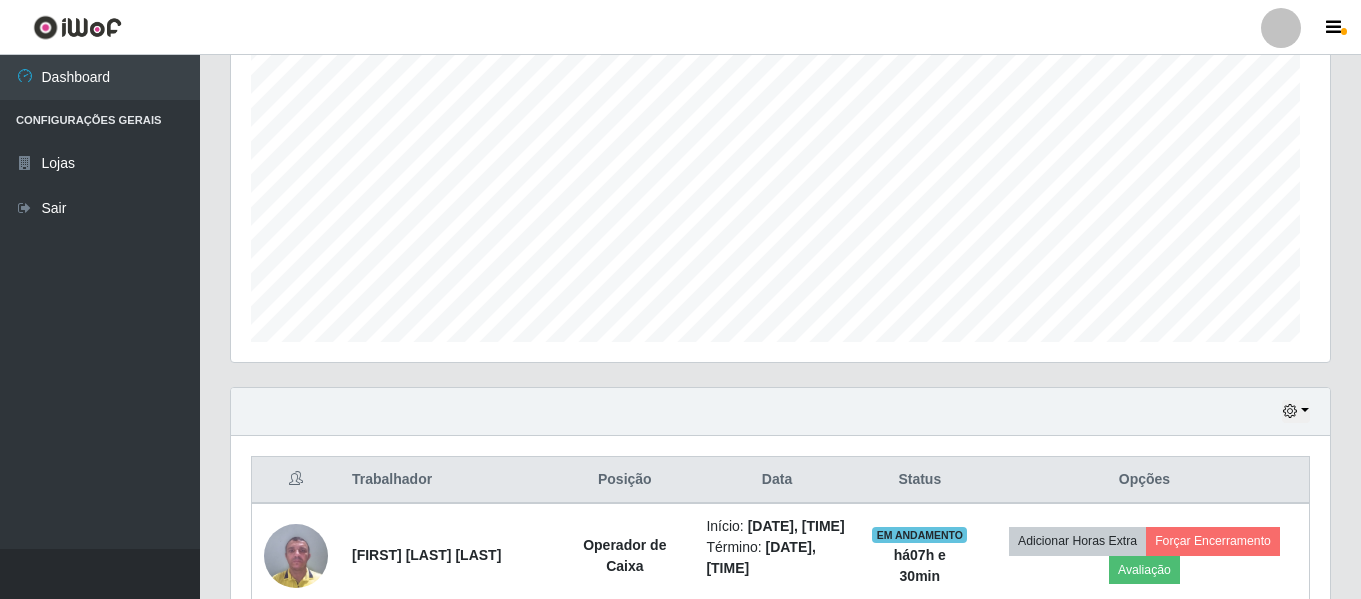 scroll, scrollTop: 434, scrollLeft: 0, axis: vertical 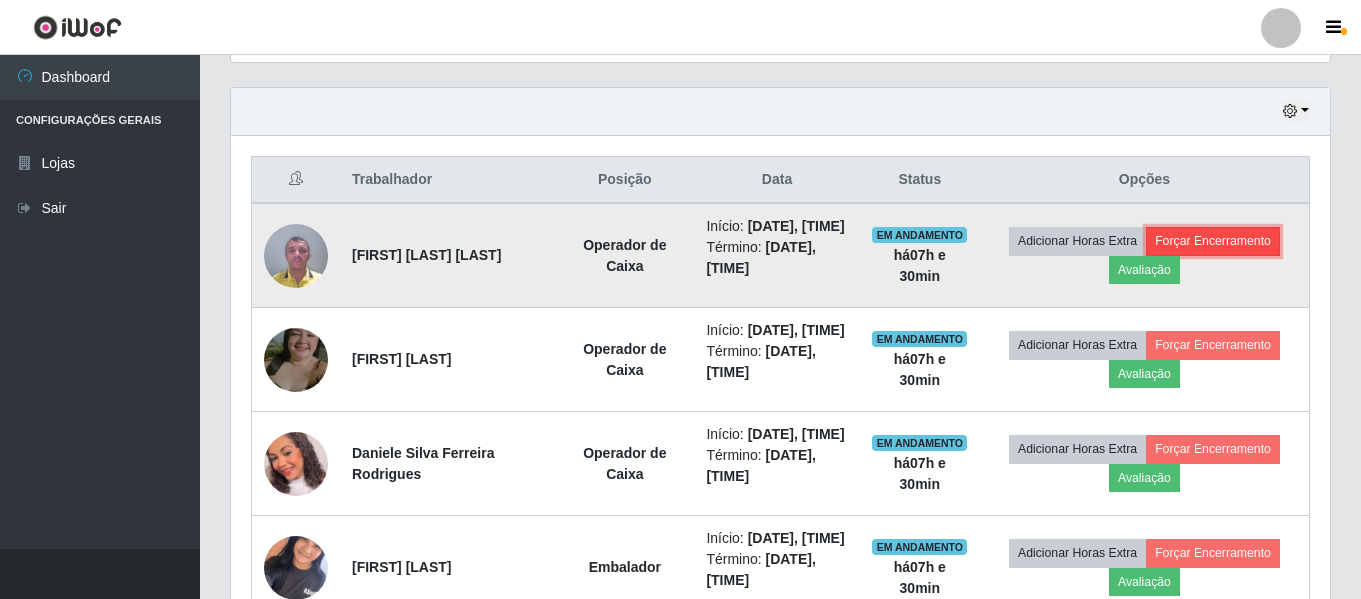 click on "Forçar Encerramento" at bounding box center [1213, 241] 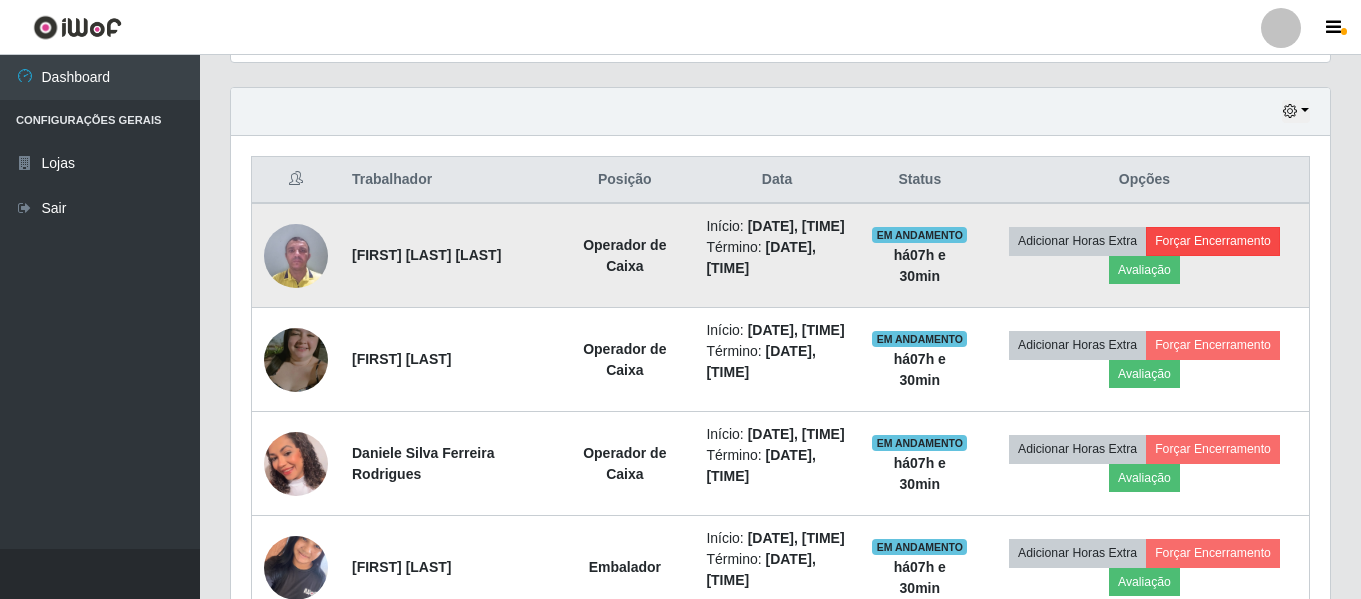 scroll, scrollTop: 999585, scrollLeft: 998911, axis: both 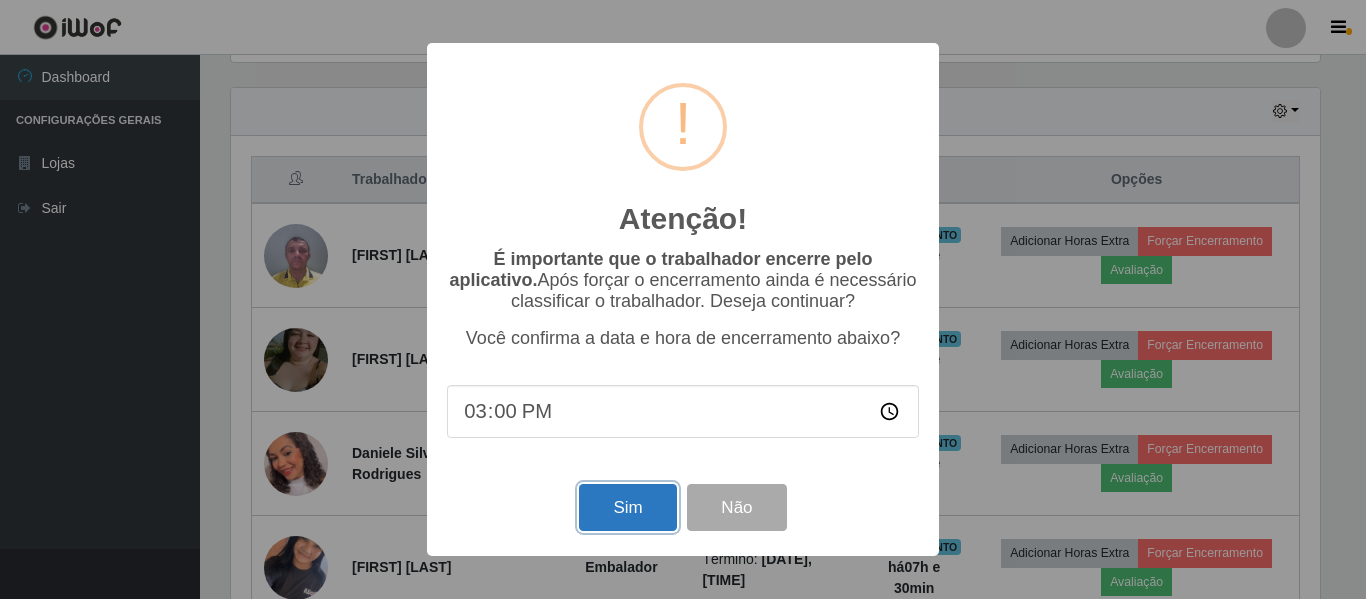 click on "Sim" at bounding box center [627, 507] 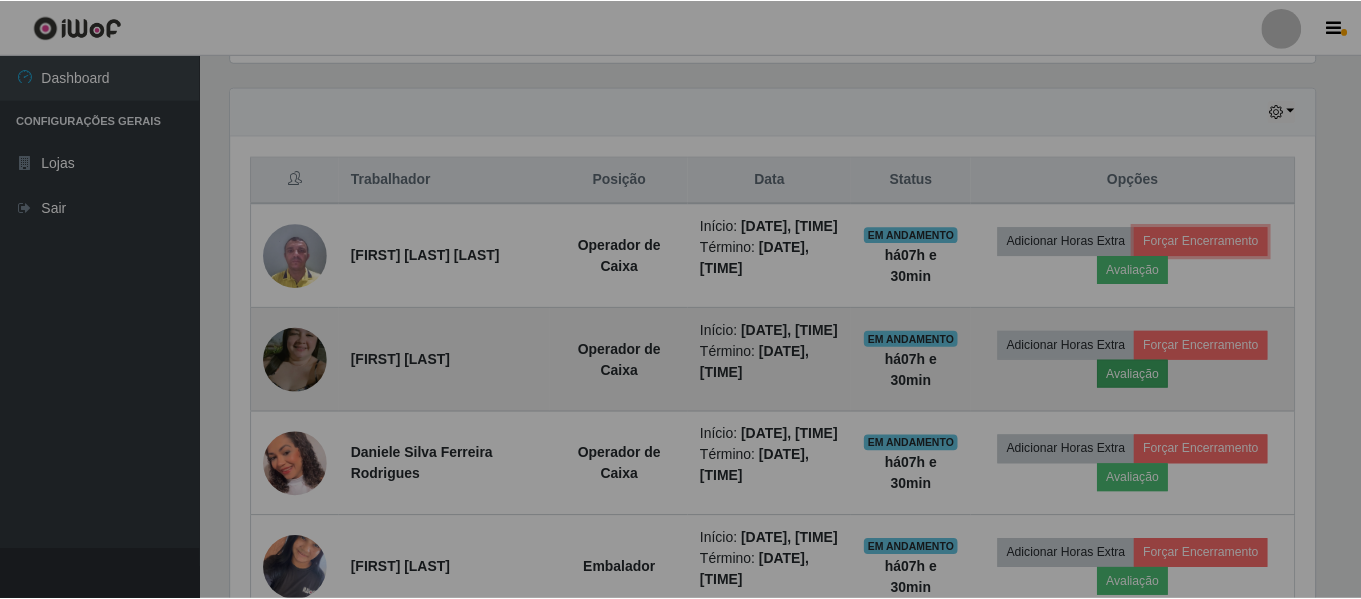 scroll, scrollTop: 999585, scrollLeft: 998901, axis: both 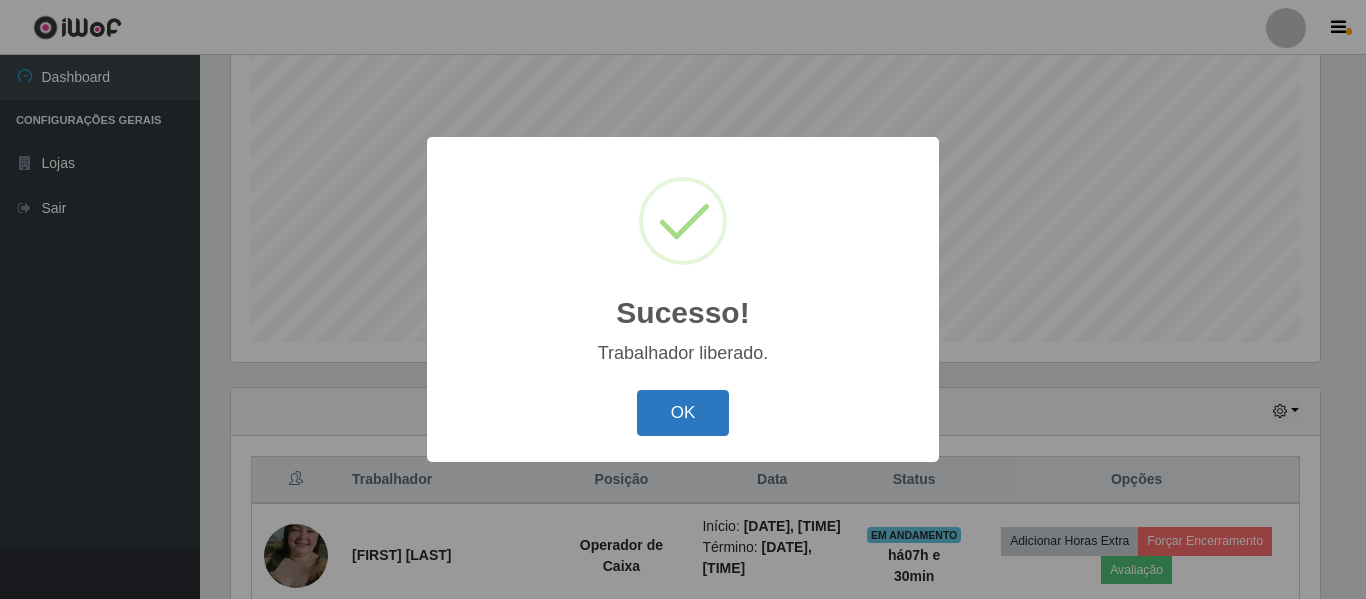 click on "OK" at bounding box center [683, 413] 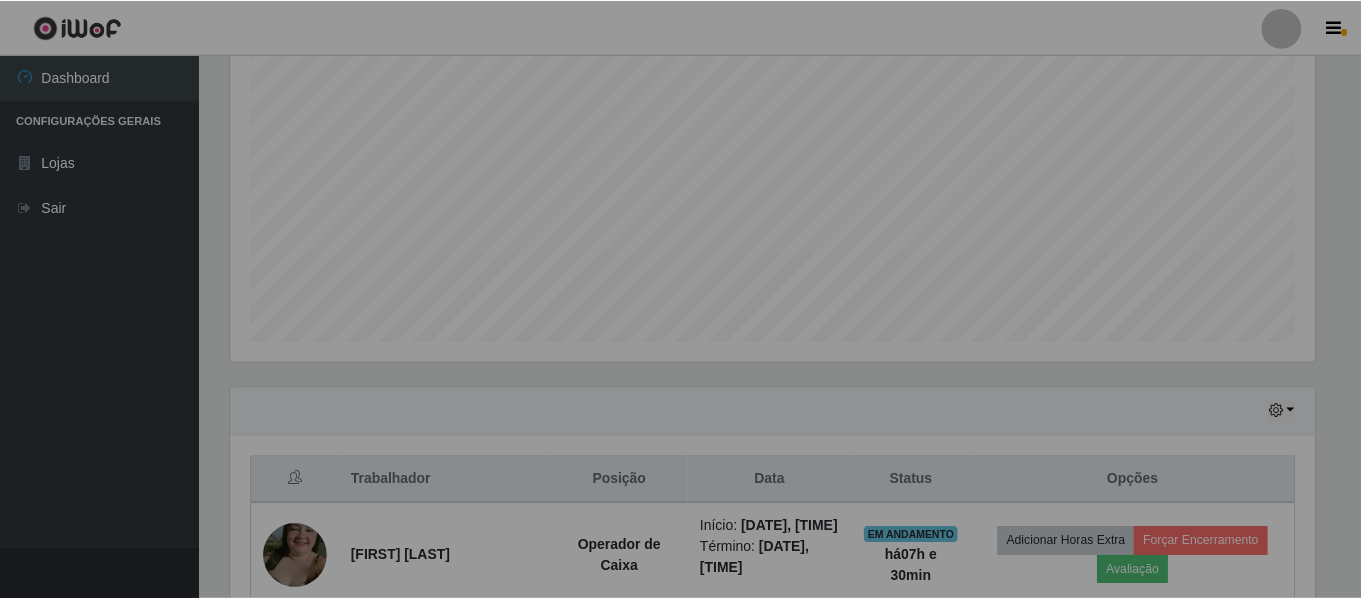 scroll, scrollTop: 388, scrollLeft: 0, axis: vertical 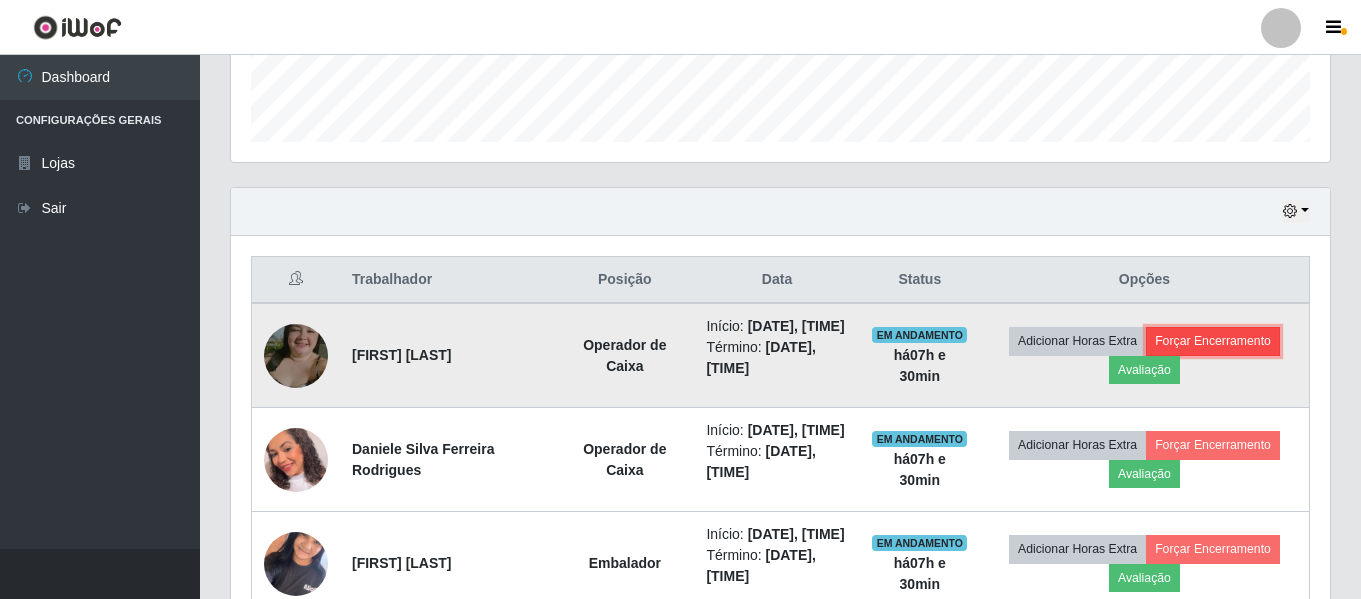 click on "Forçar Encerramento" at bounding box center [1213, 341] 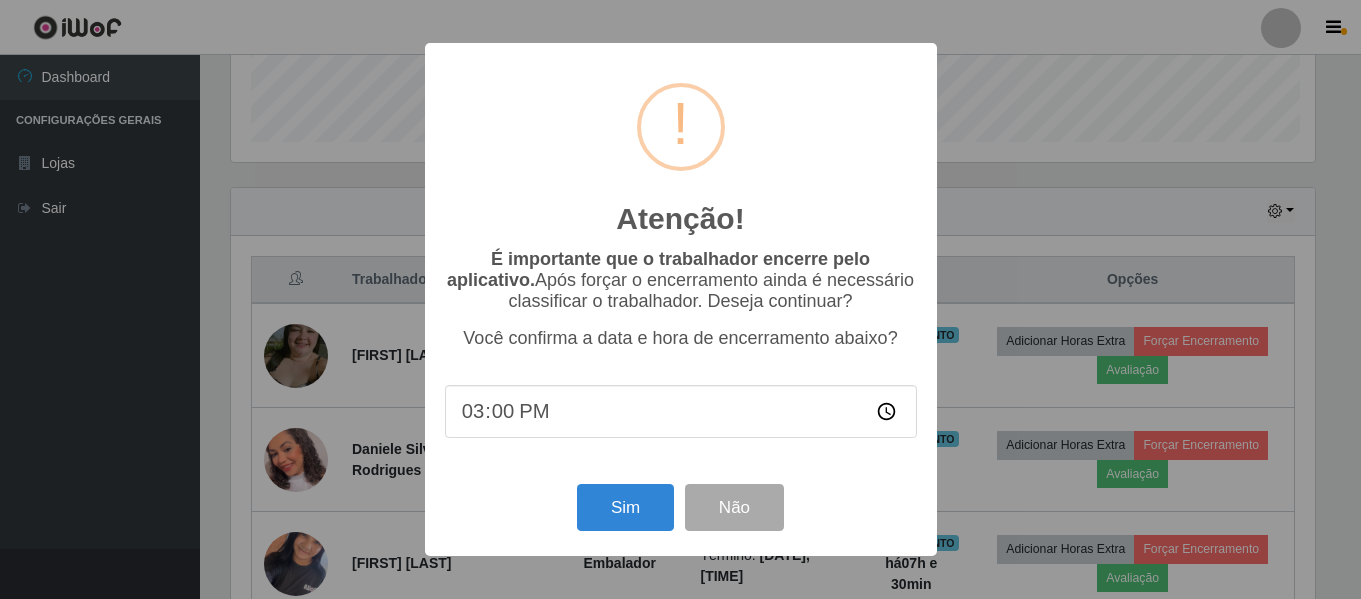 scroll, scrollTop: 999585, scrollLeft: 998911, axis: both 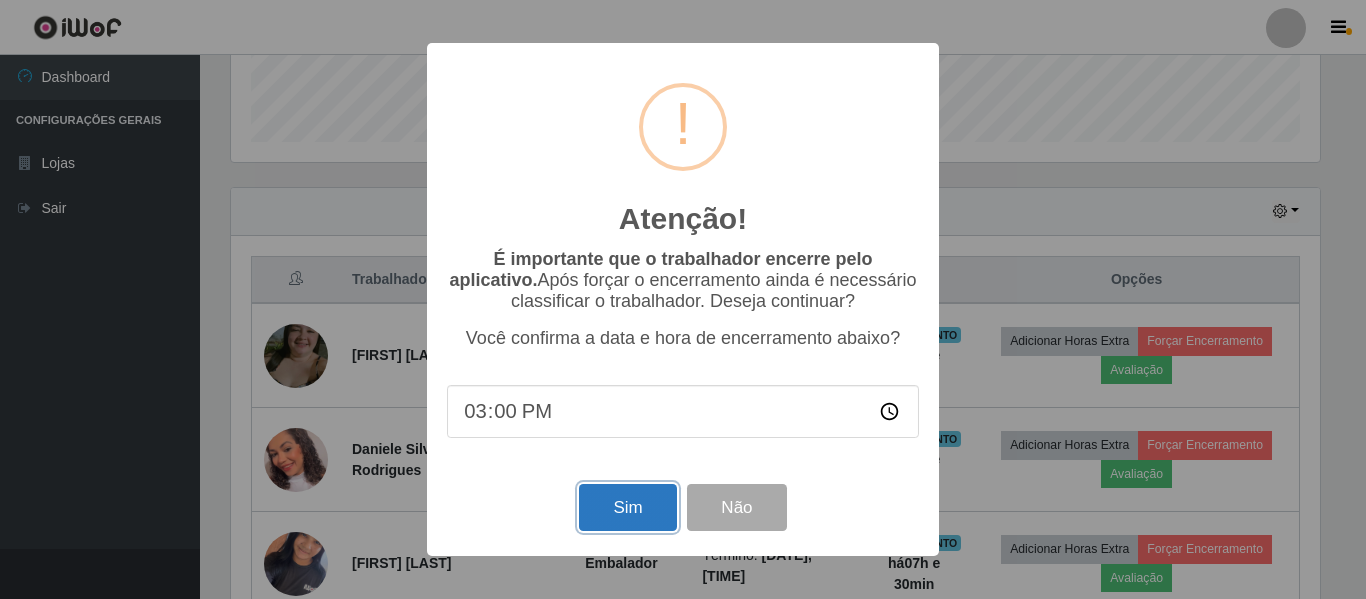 click on "Sim" at bounding box center [627, 507] 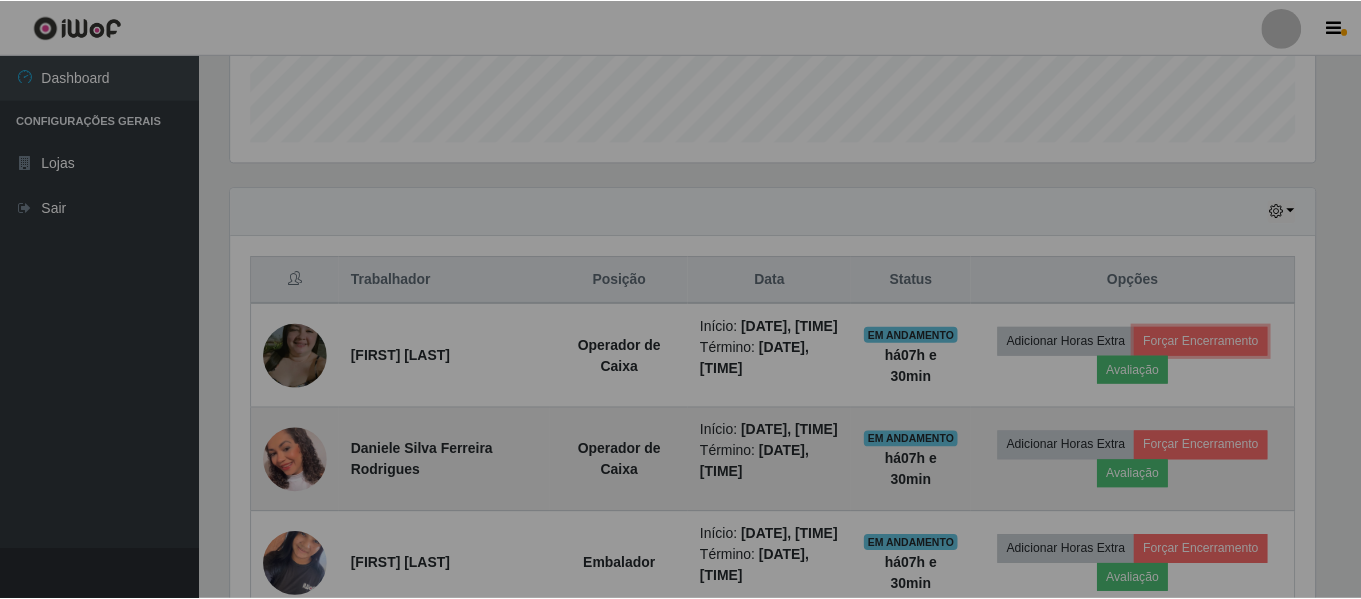 scroll, scrollTop: 999585, scrollLeft: 998901, axis: both 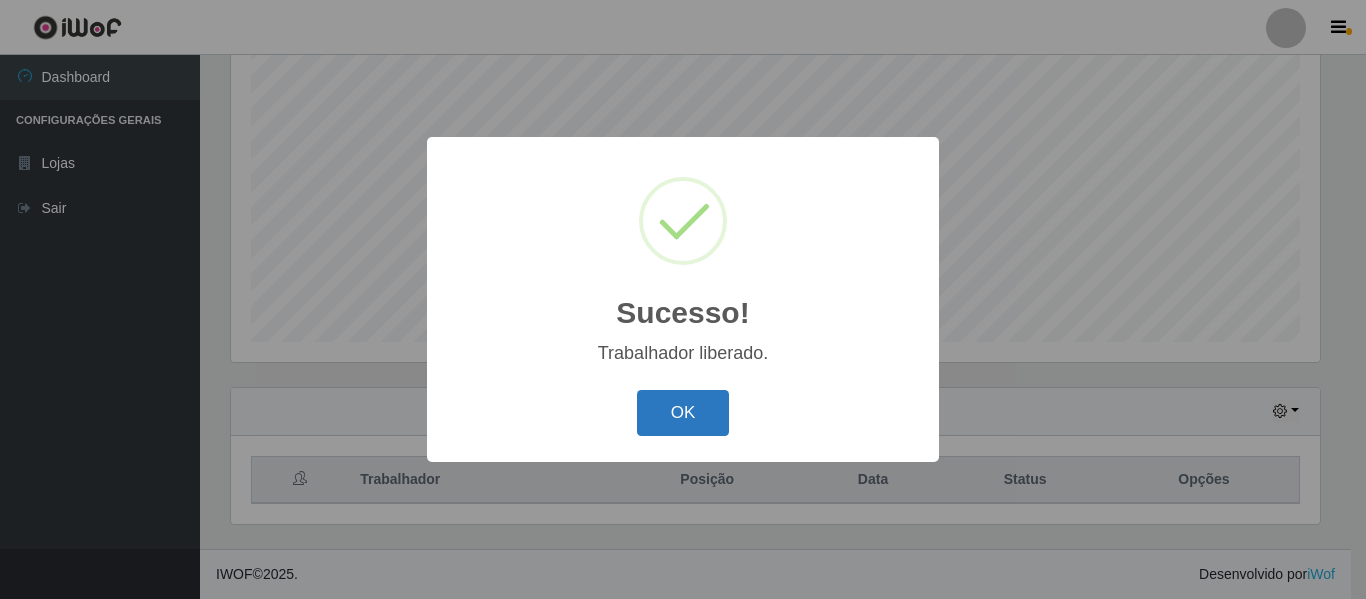 click on "OK" at bounding box center (683, 413) 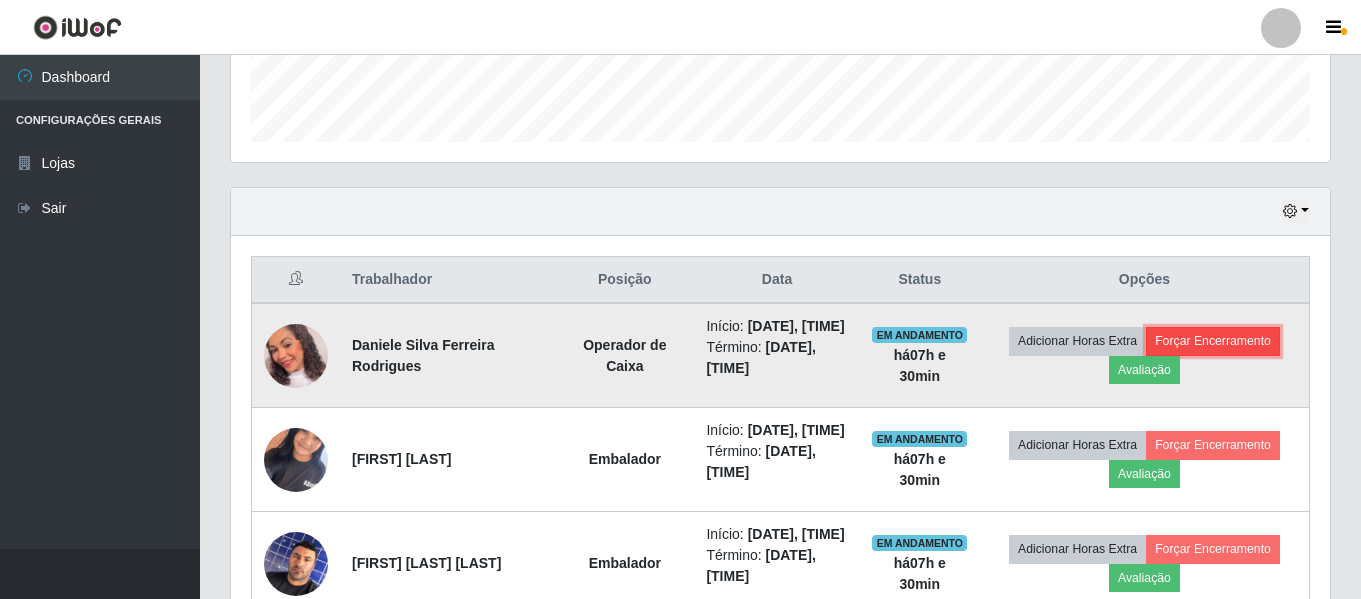 click on "Forçar Encerramento" at bounding box center [1213, 341] 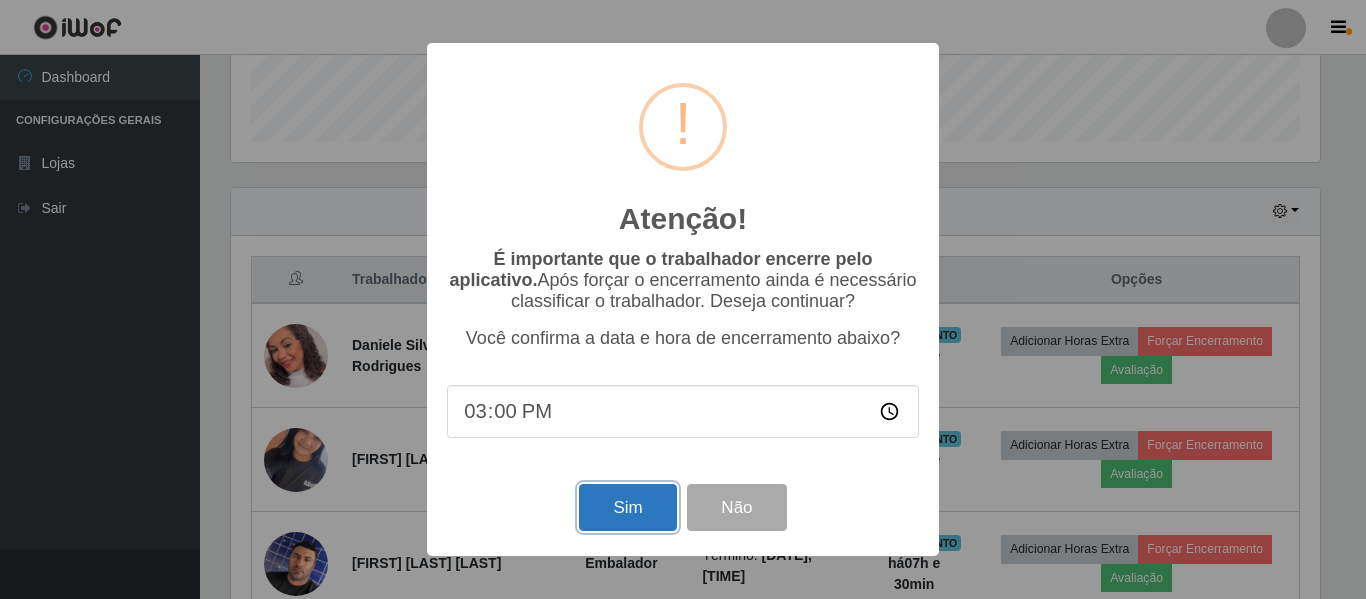 click on "Sim" at bounding box center (627, 507) 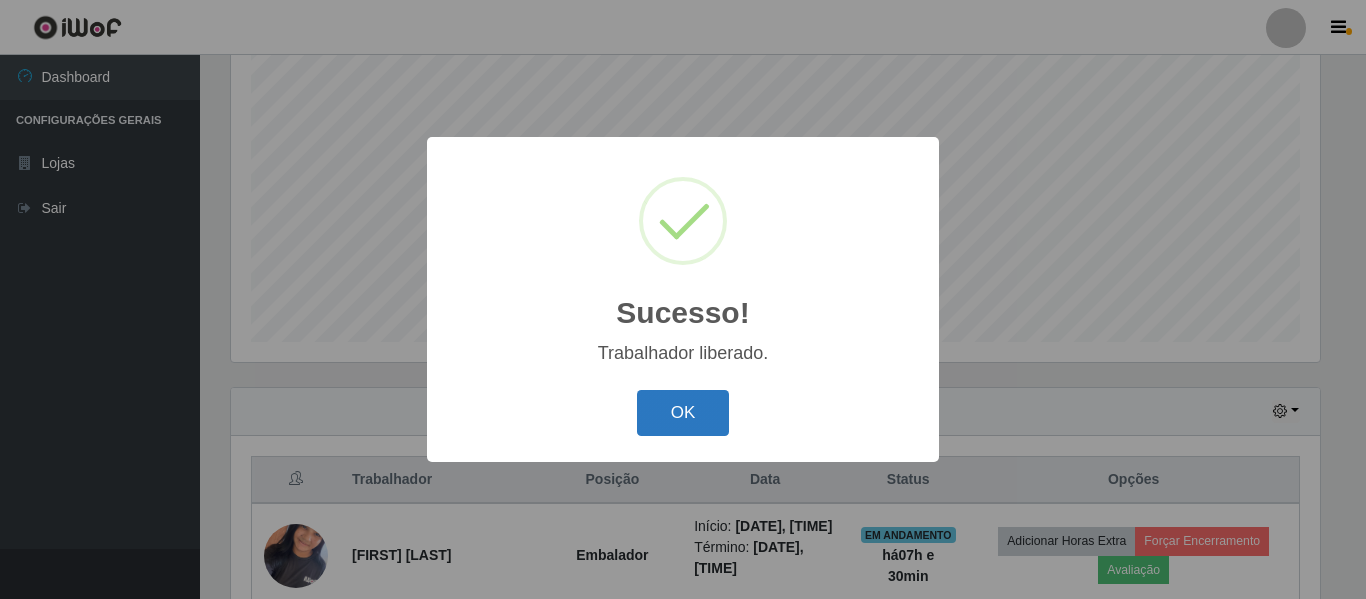 click on "OK" at bounding box center (683, 413) 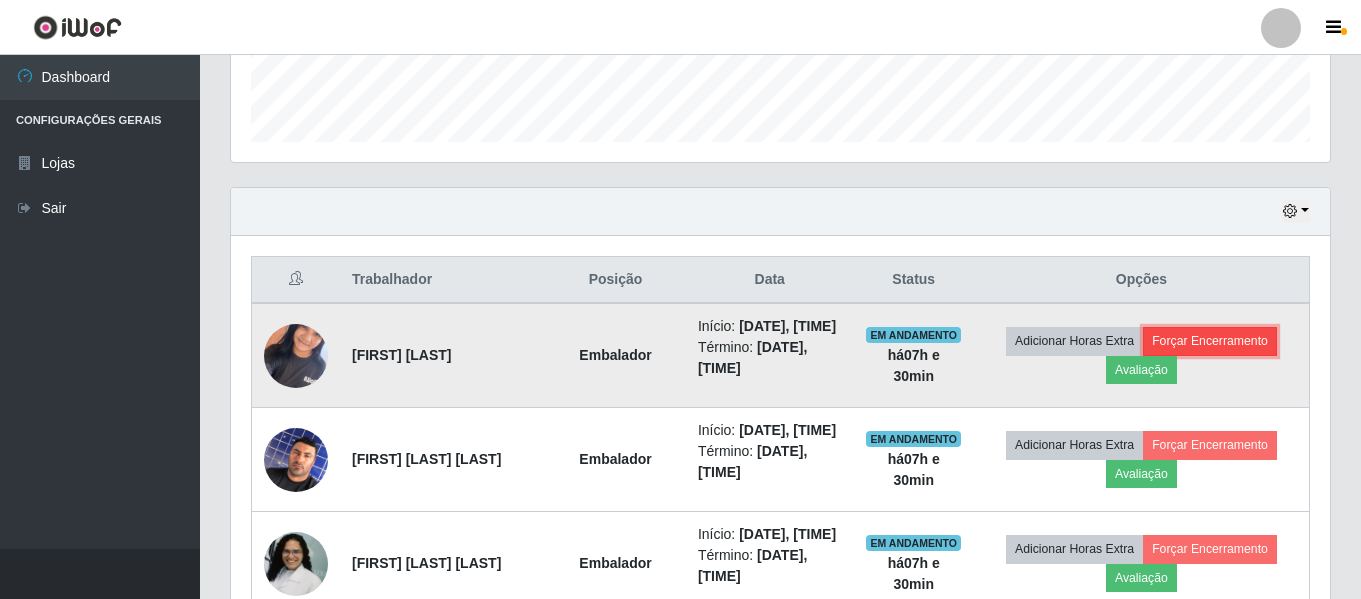 click on "Forçar Encerramento" at bounding box center (1210, 341) 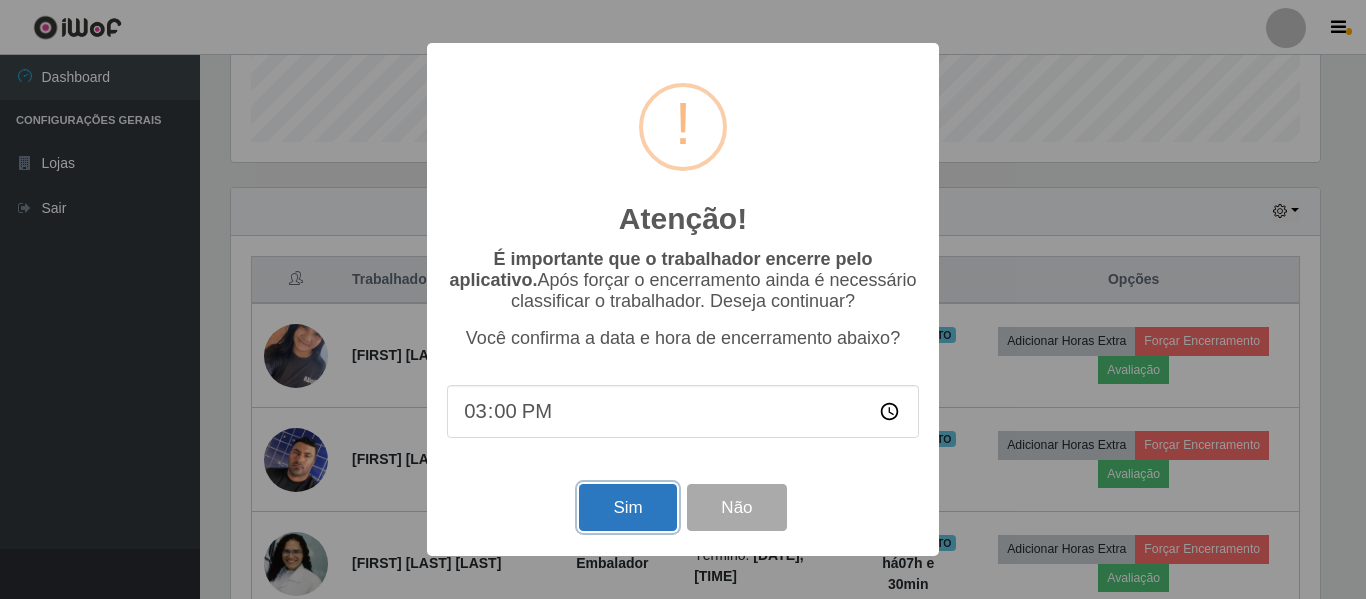 click on "Sim" at bounding box center (627, 507) 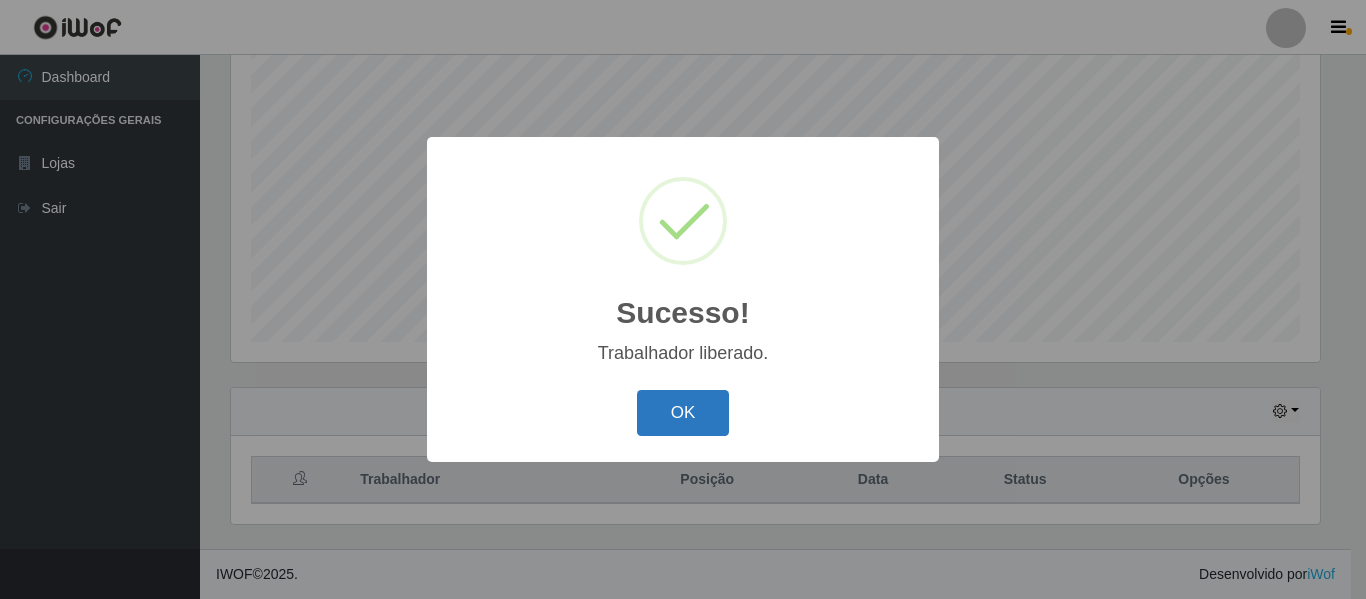 click on "OK" at bounding box center (683, 413) 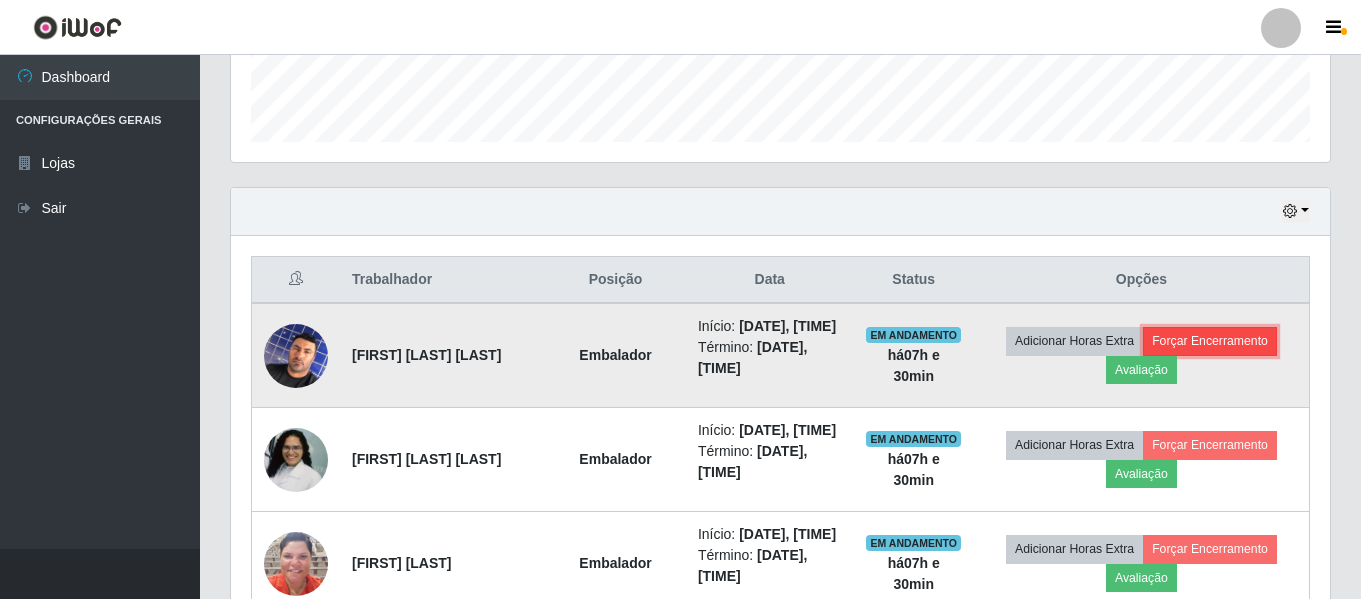 click on "Forçar Encerramento" at bounding box center [1210, 341] 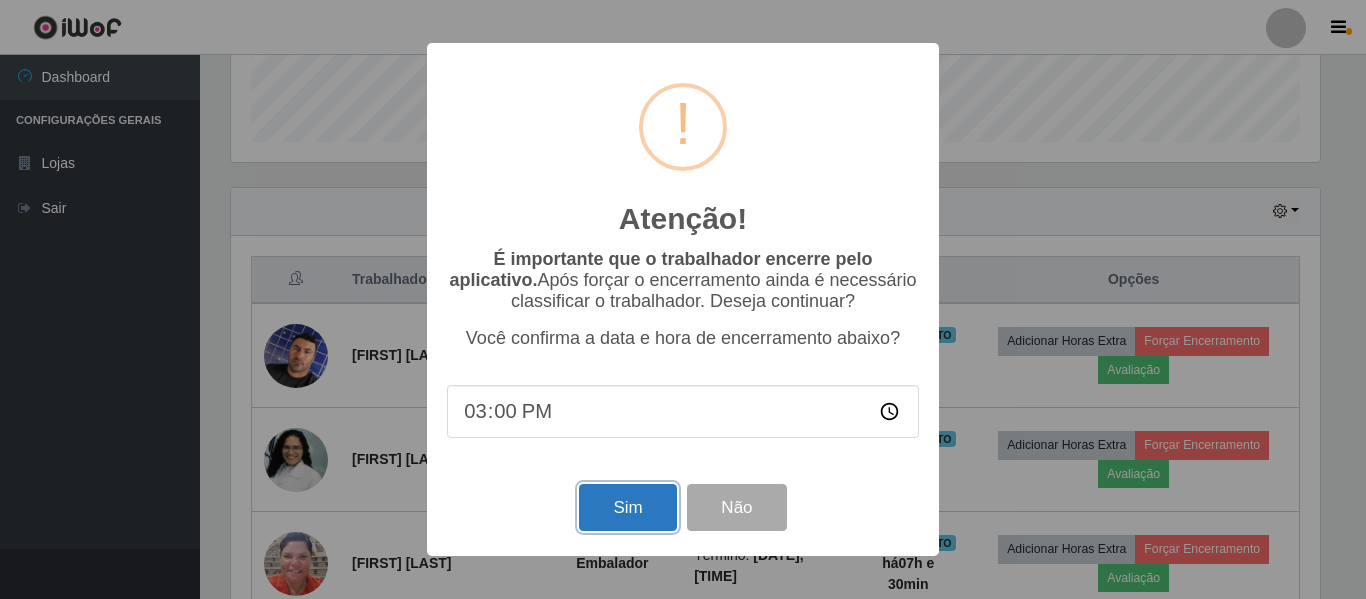 click on "Sim" at bounding box center [627, 507] 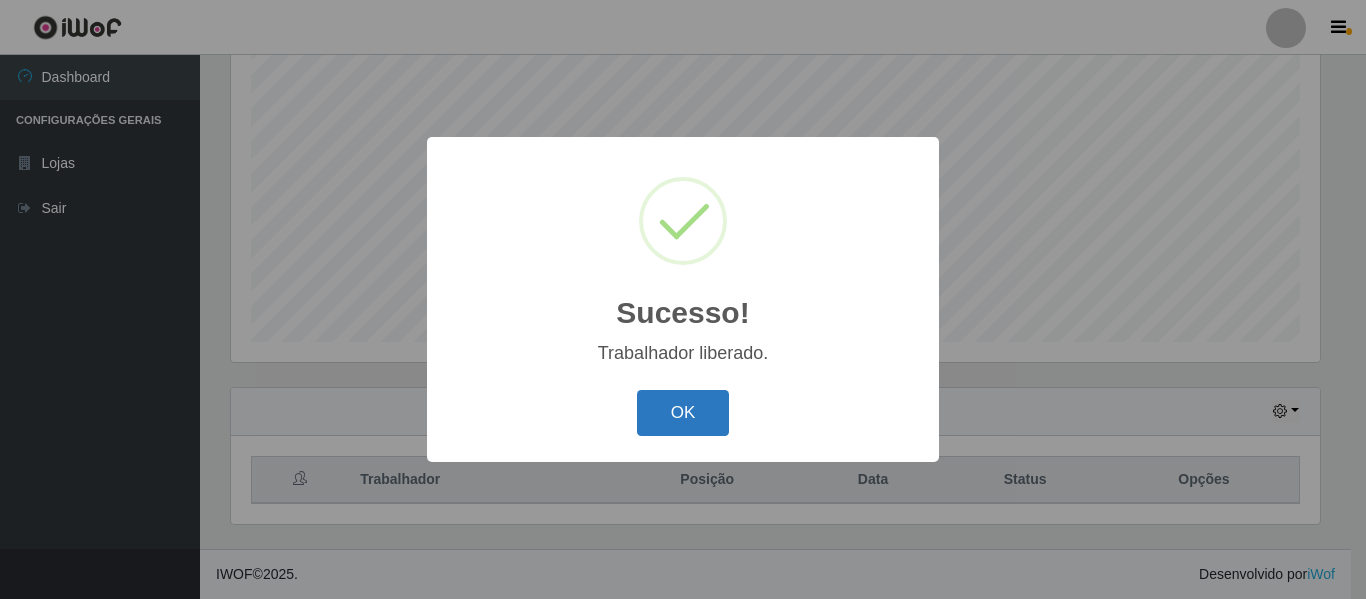 click on "OK" at bounding box center [683, 413] 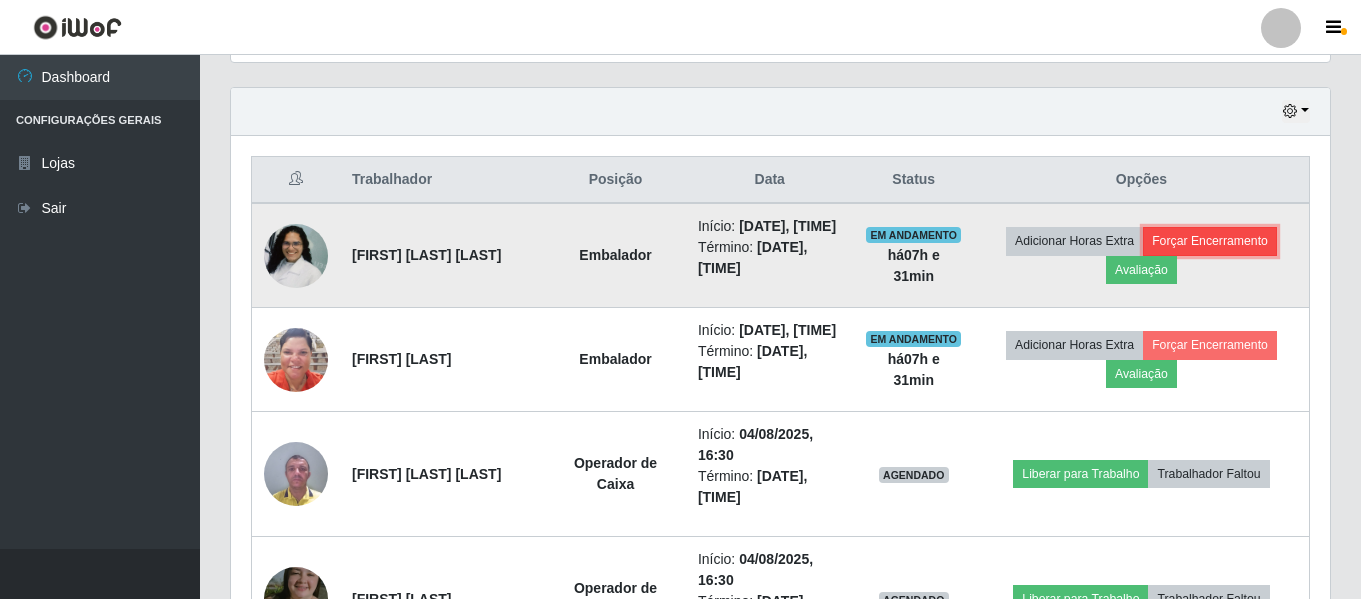 click on "Forçar Encerramento" at bounding box center [1210, 241] 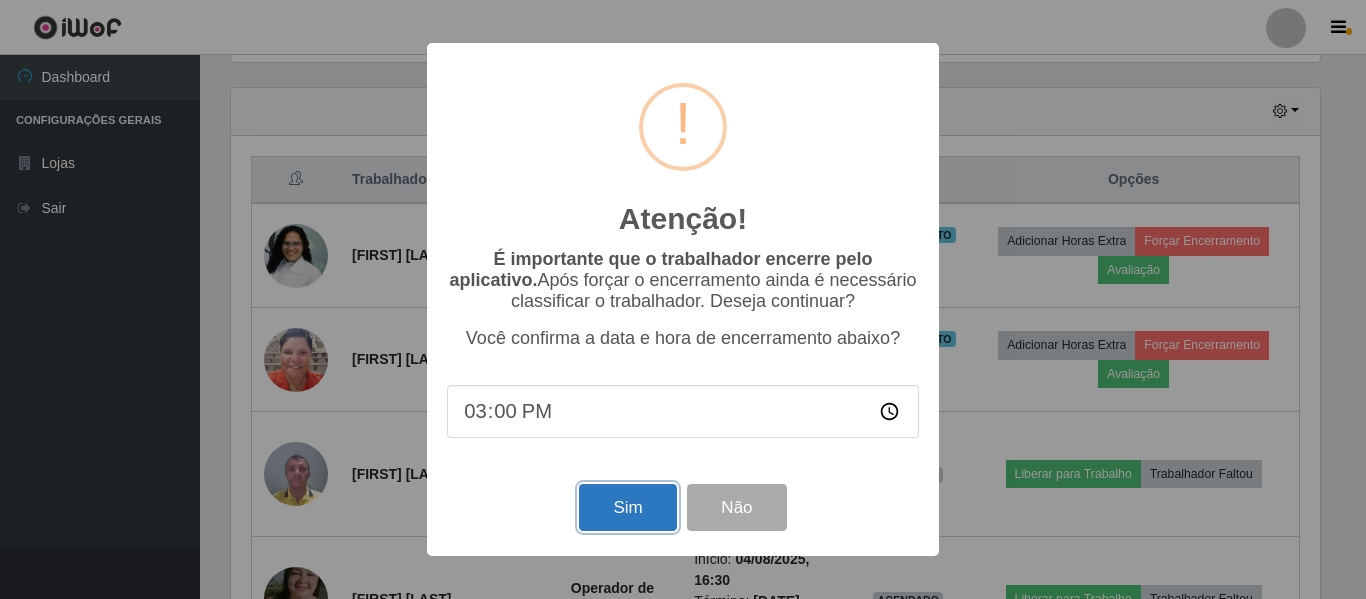 click on "Sim" at bounding box center [627, 507] 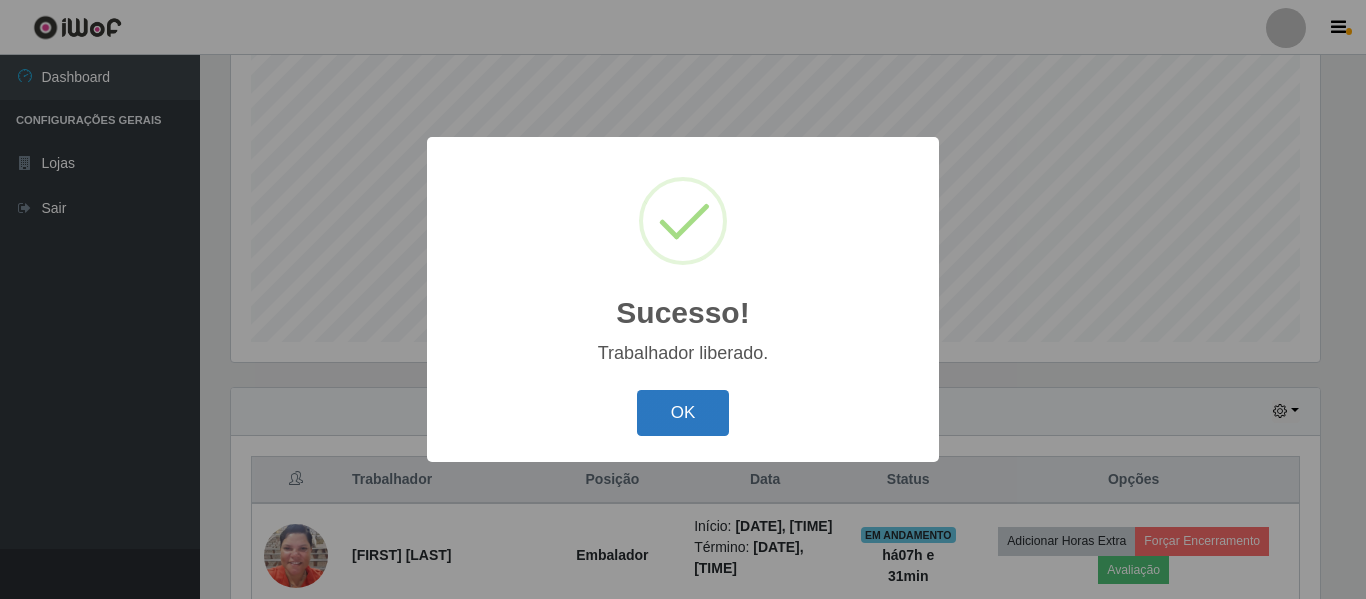 click on "OK" at bounding box center (683, 413) 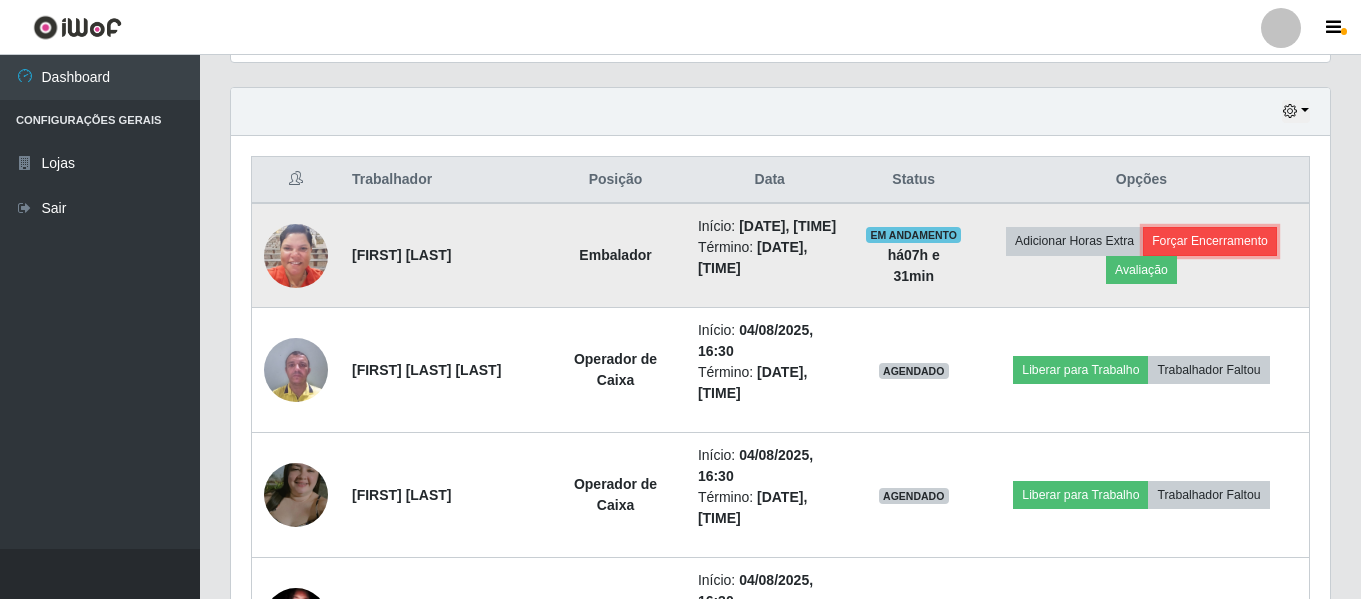 click on "Forçar Encerramento" at bounding box center [1210, 241] 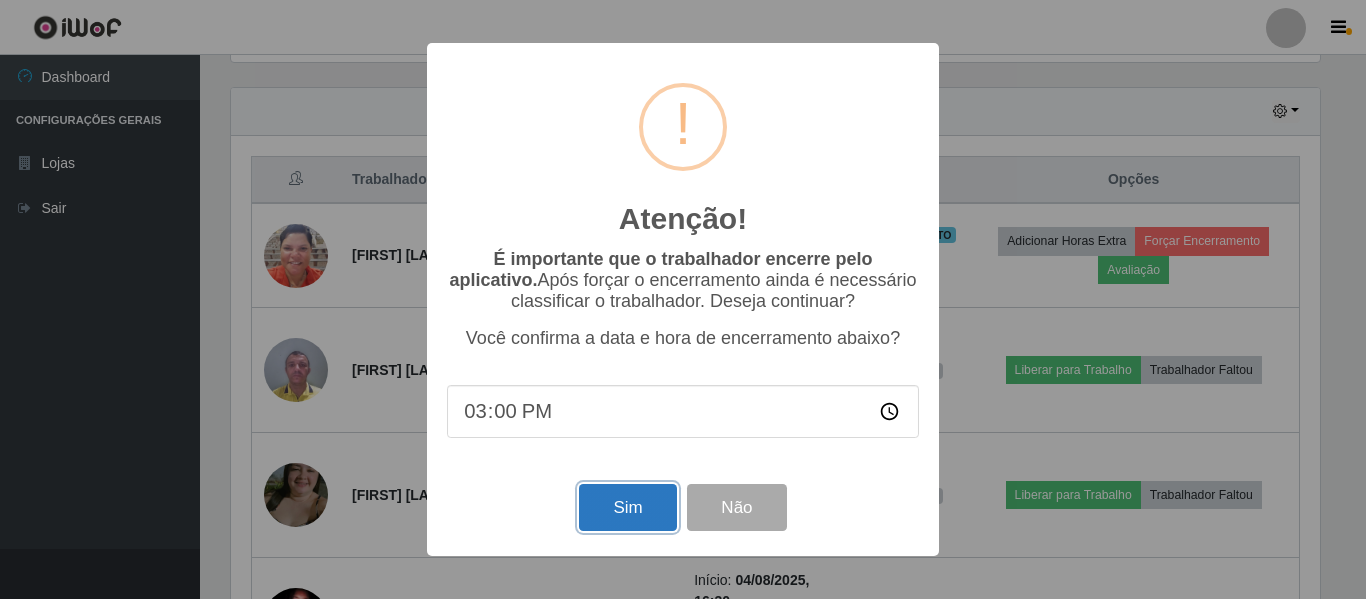 click on "Sim" at bounding box center (627, 507) 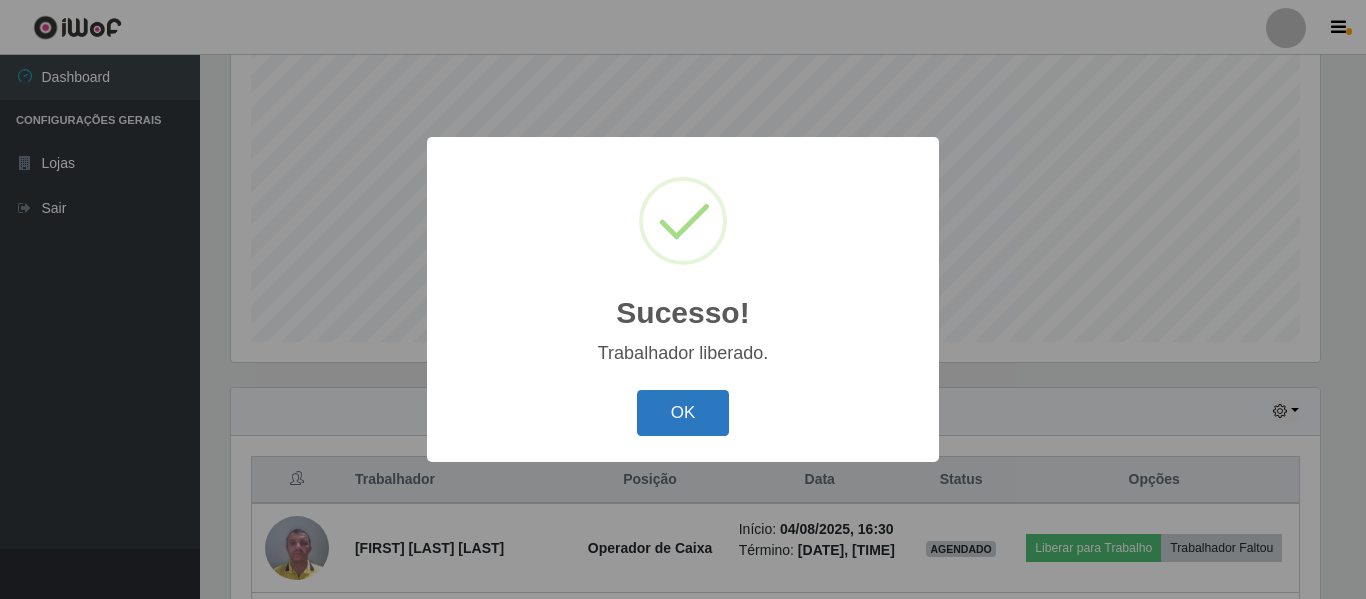 click on "OK" at bounding box center (683, 413) 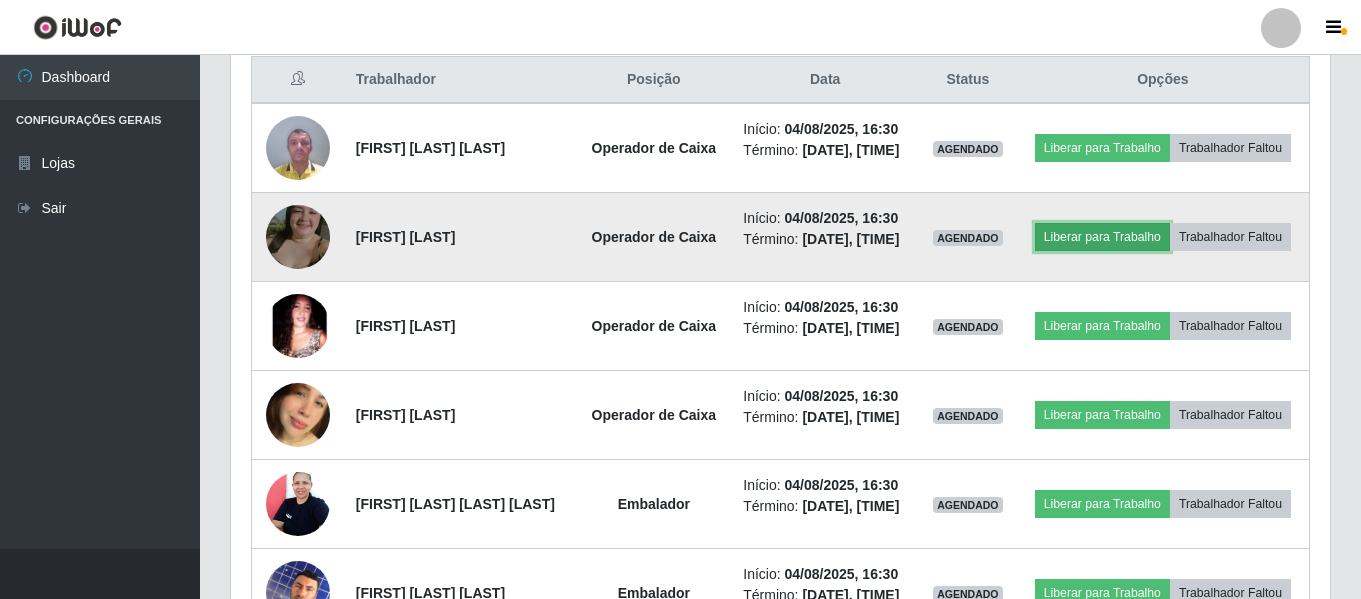 click on "Liberar para Trabalho" at bounding box center (1102, 237) 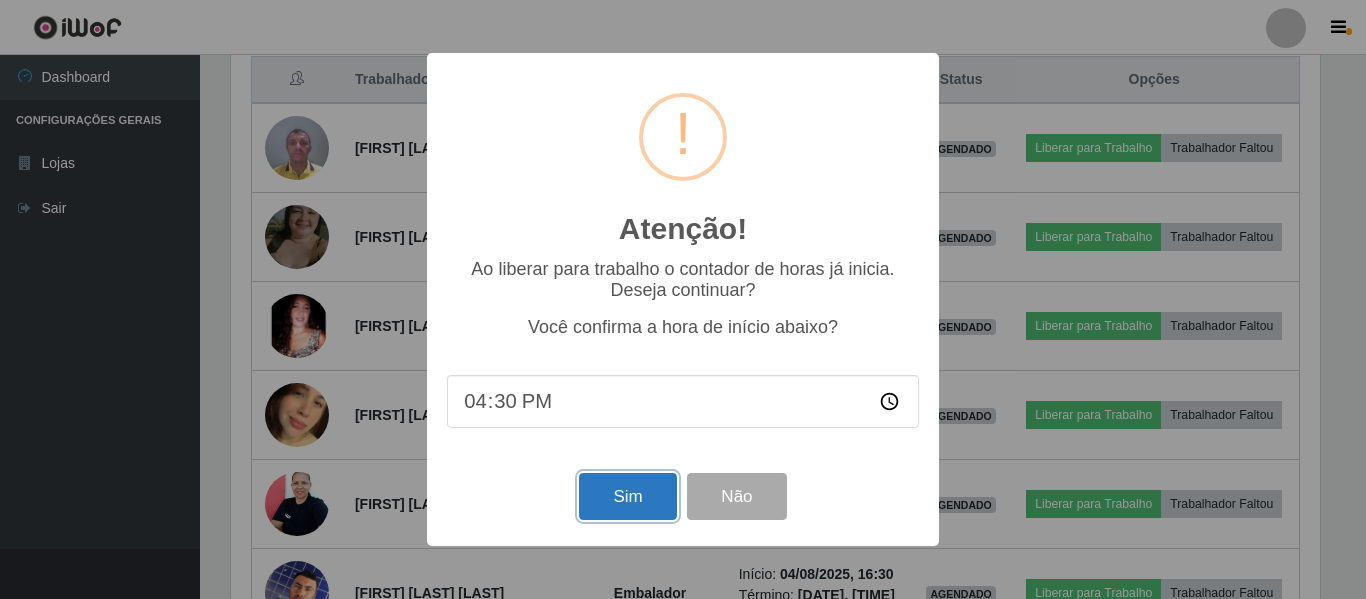 click on "Sim" at bounding box center (627, 496) 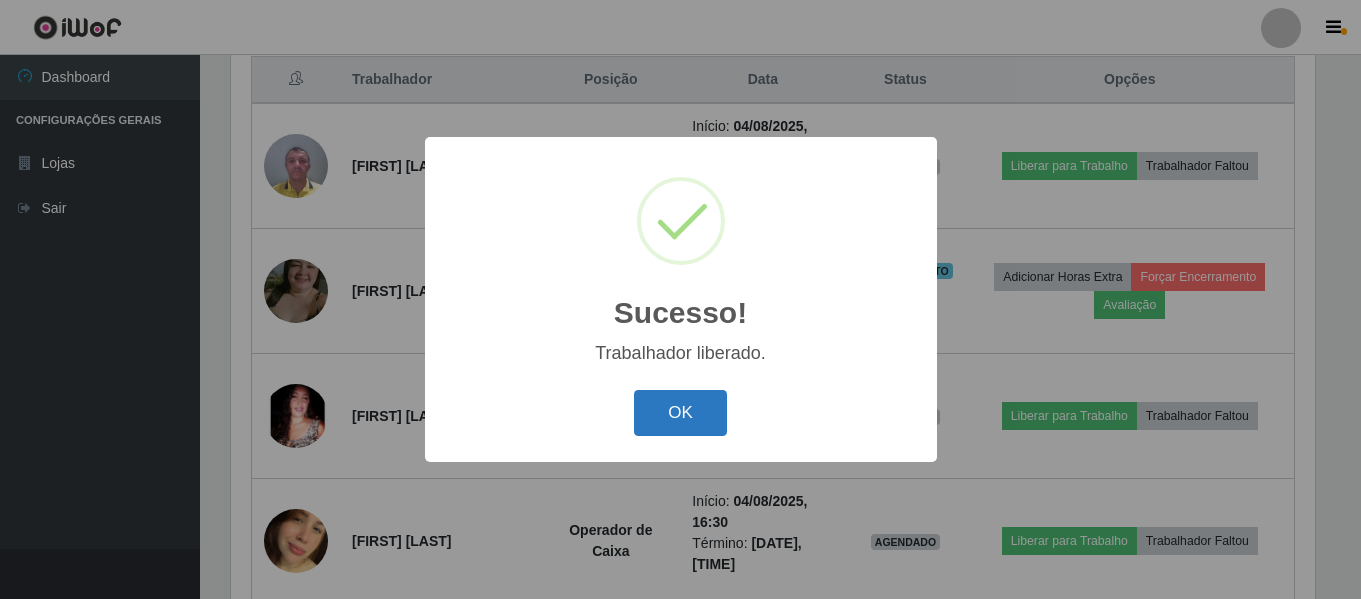 click on "OK" at bounding box center (680, 413) 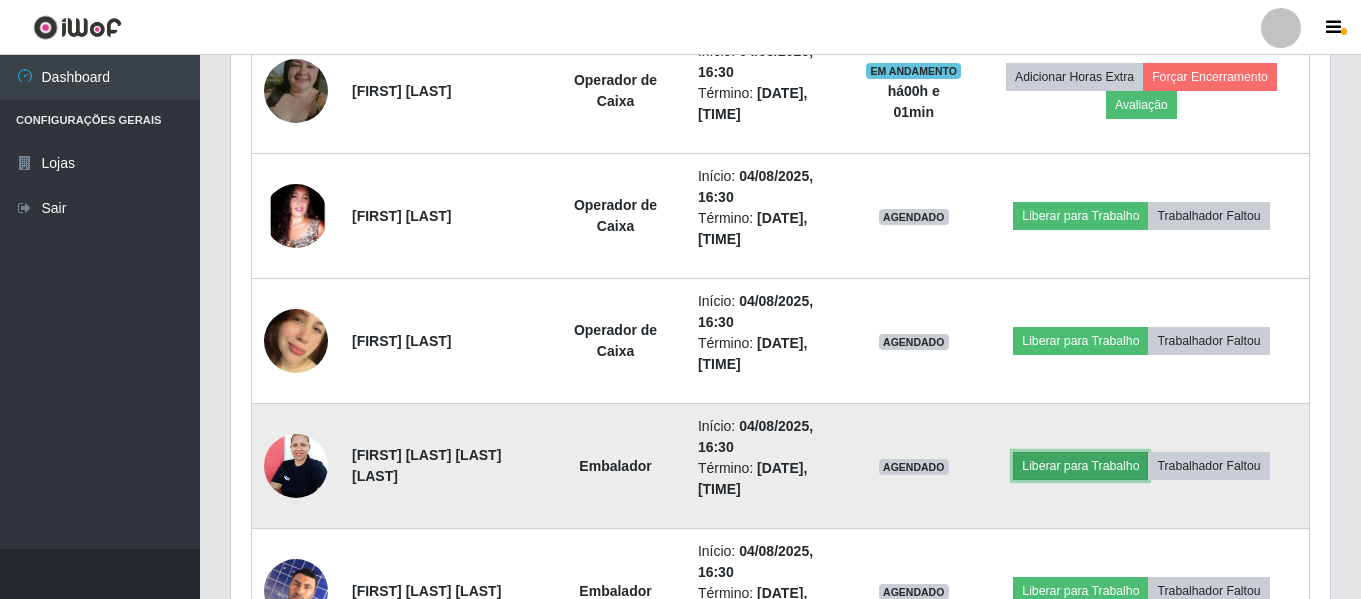 click on "Liberar para Trabalho" at bounding box center [1080, 466] 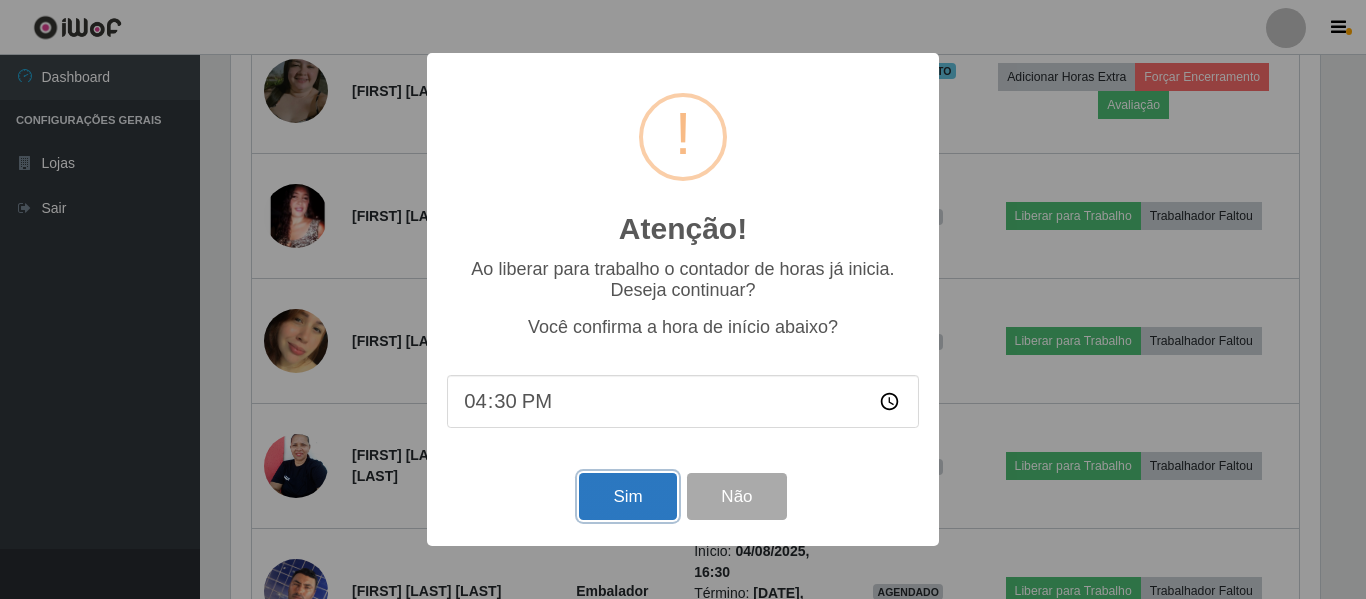 click on "Sim" at bounding box center (627, 496) 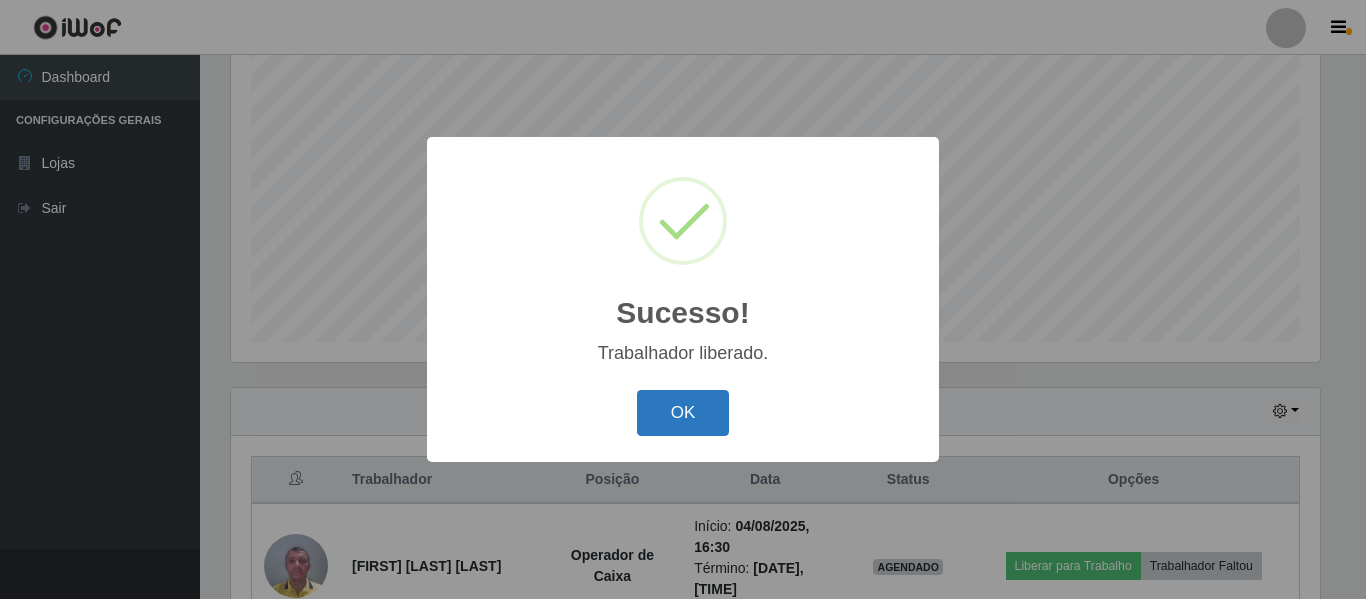 click on "OK" at bounding box center [683, 413] 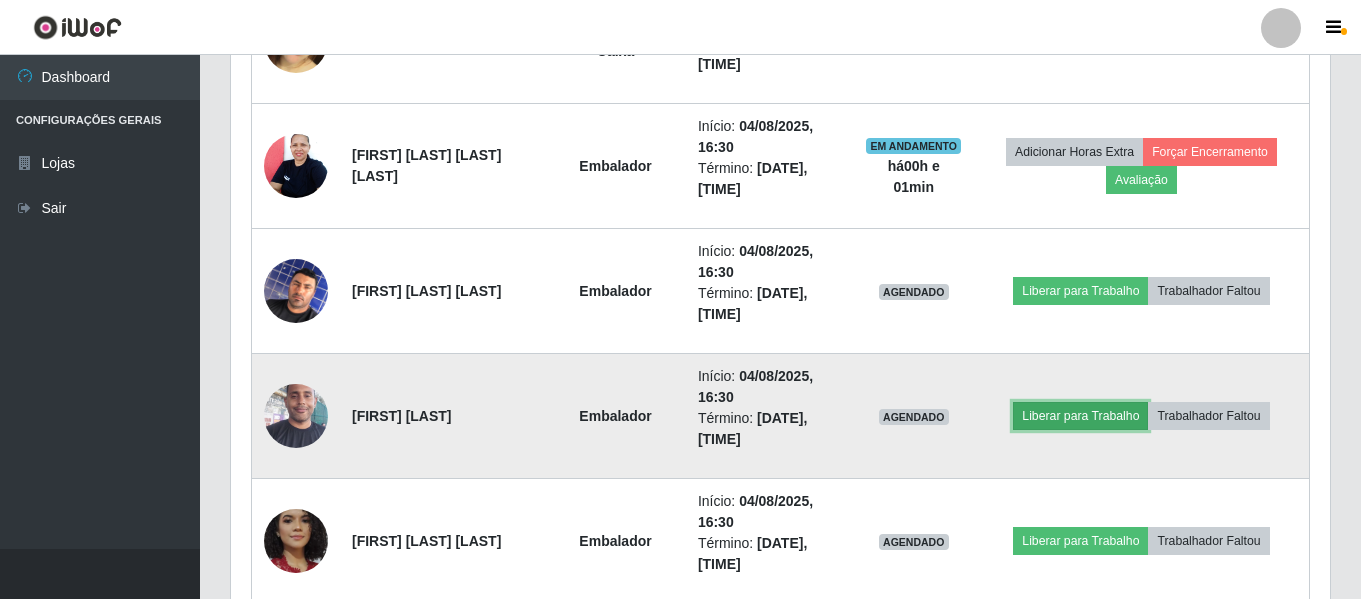 click on "Liberar para Trabalho" at bounding box center (1080, 416) 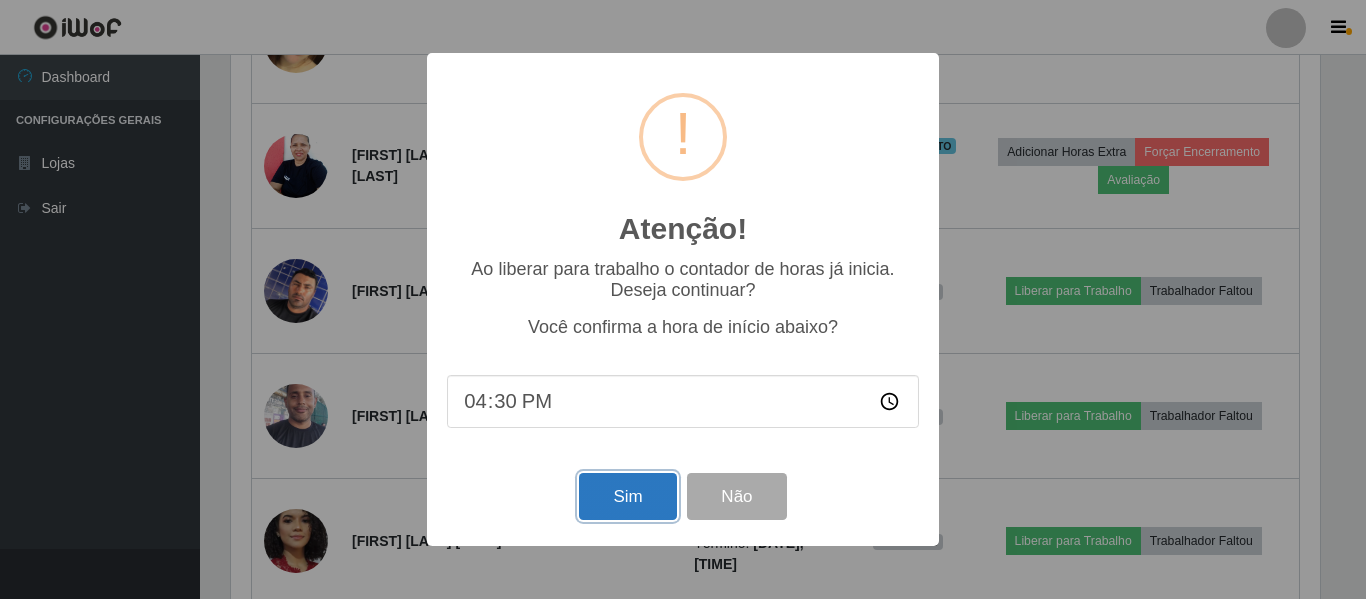 click on "Sim" at bounding box center (627, 496) 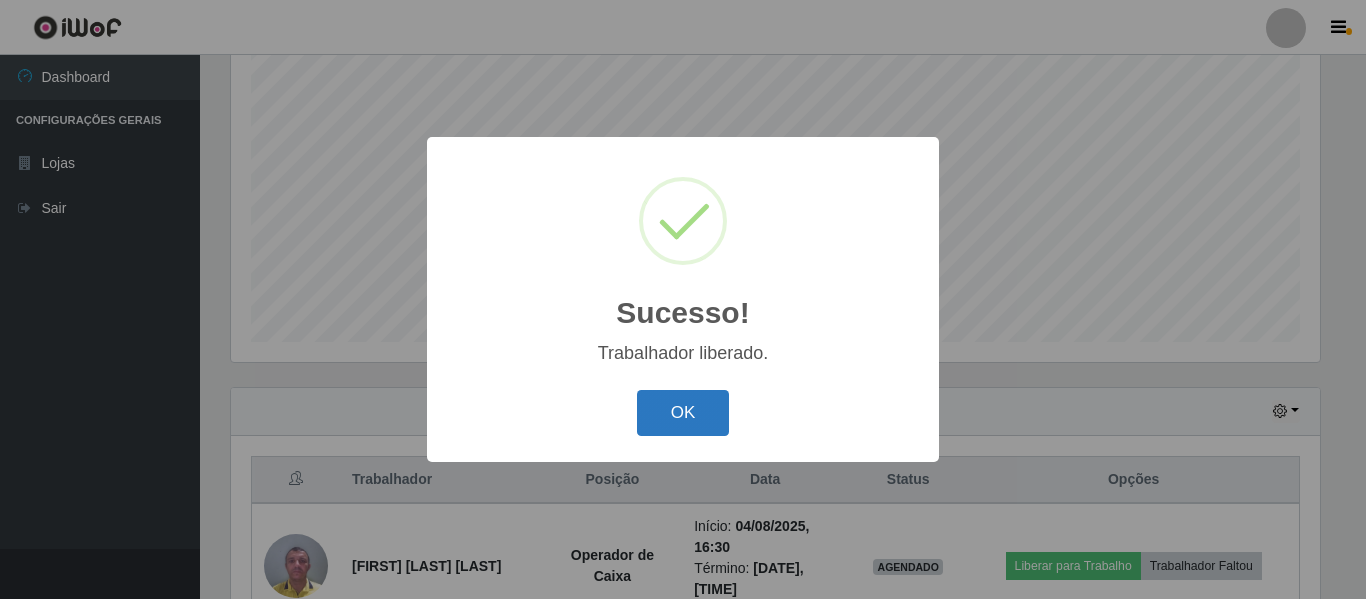 click on "OK" at bounding box center (683, 413) 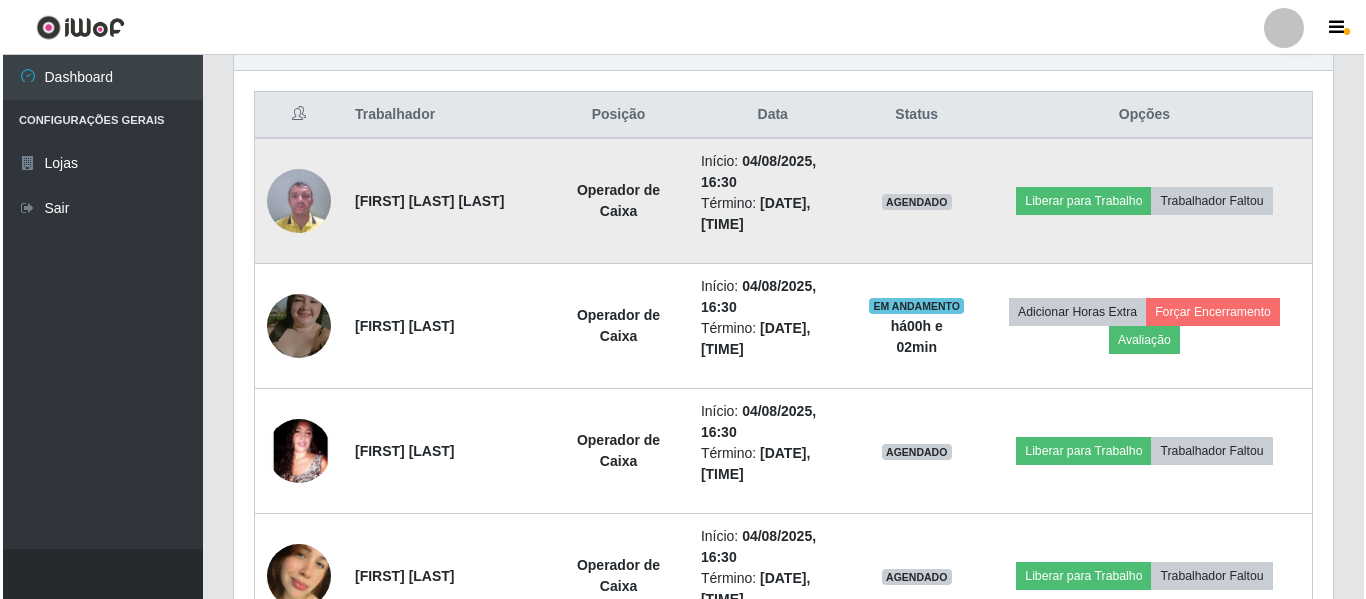 scroll, scrollTop: 773, scrollLeft: 0, axis: vertical 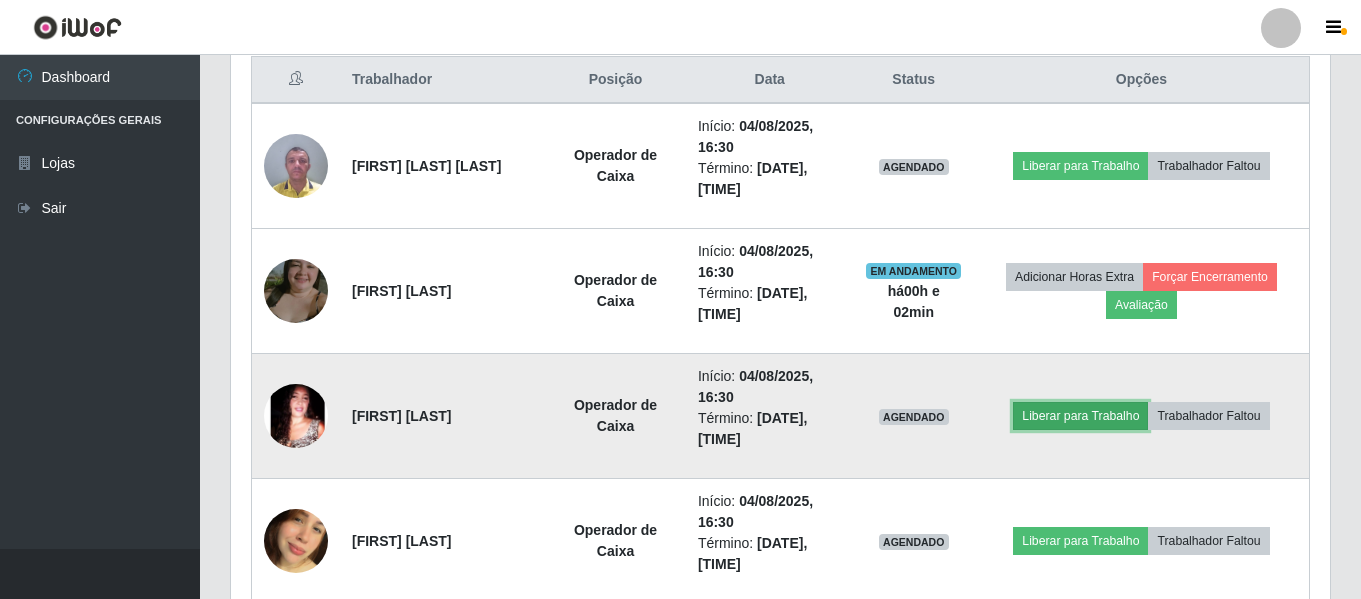 click on "Liberar para Trabalho" at bounding box center (1080, 416) 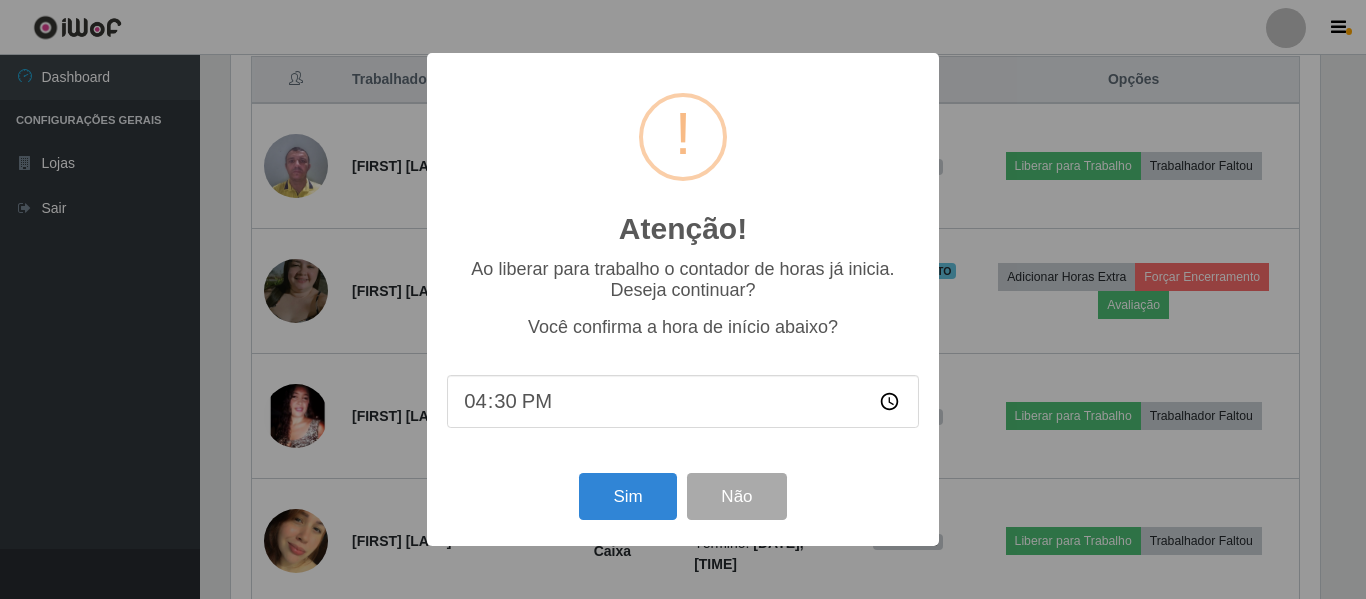 scroll, scrollTop: 999585, scrollLeft: 998911, axis: both 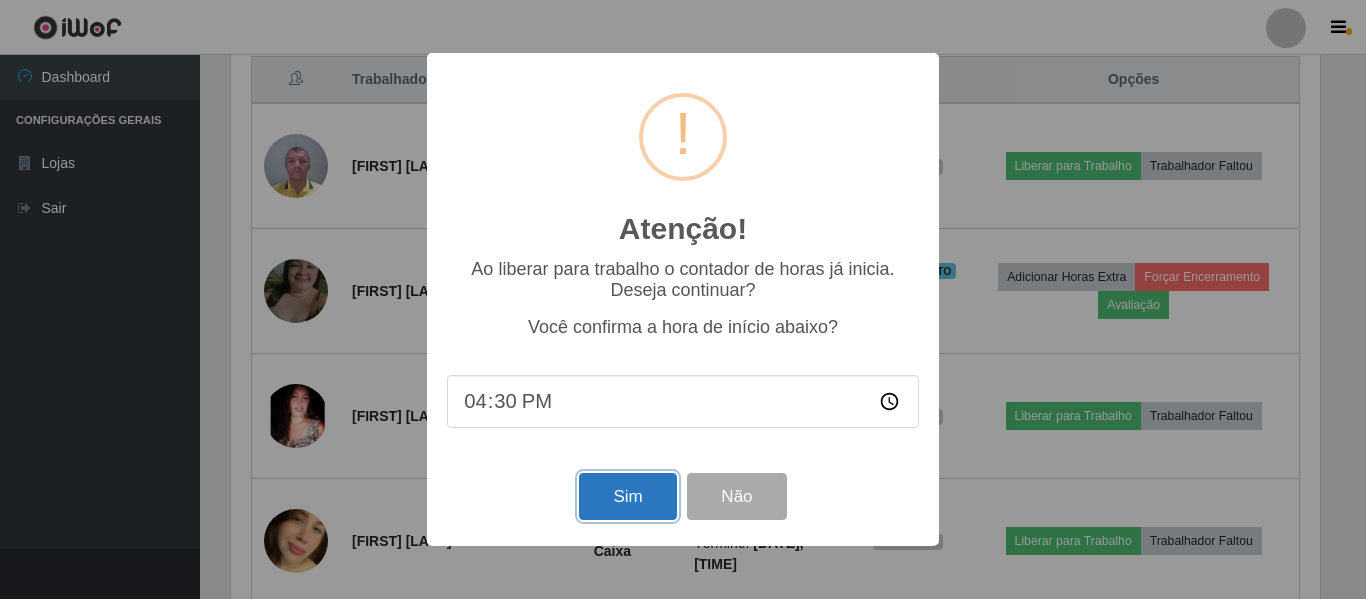 click on "Sim" at bounding box center [627, 496] 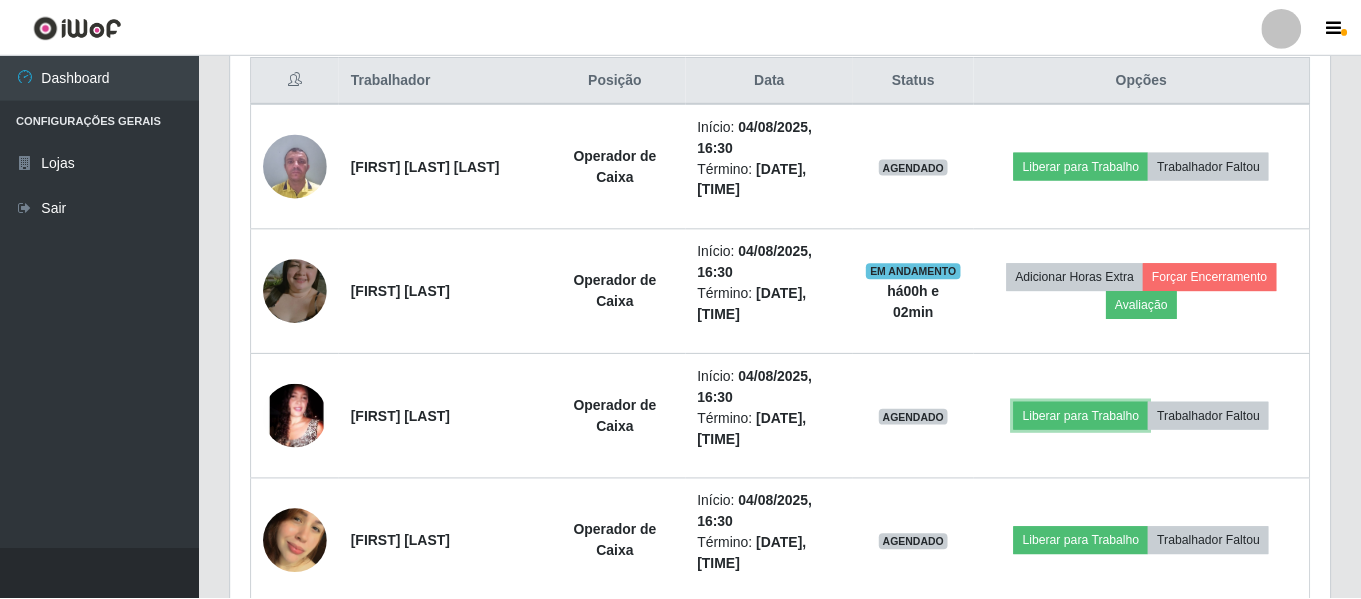 scroll, scrollTop: 999585, scrollLeft: 998901, axis: both 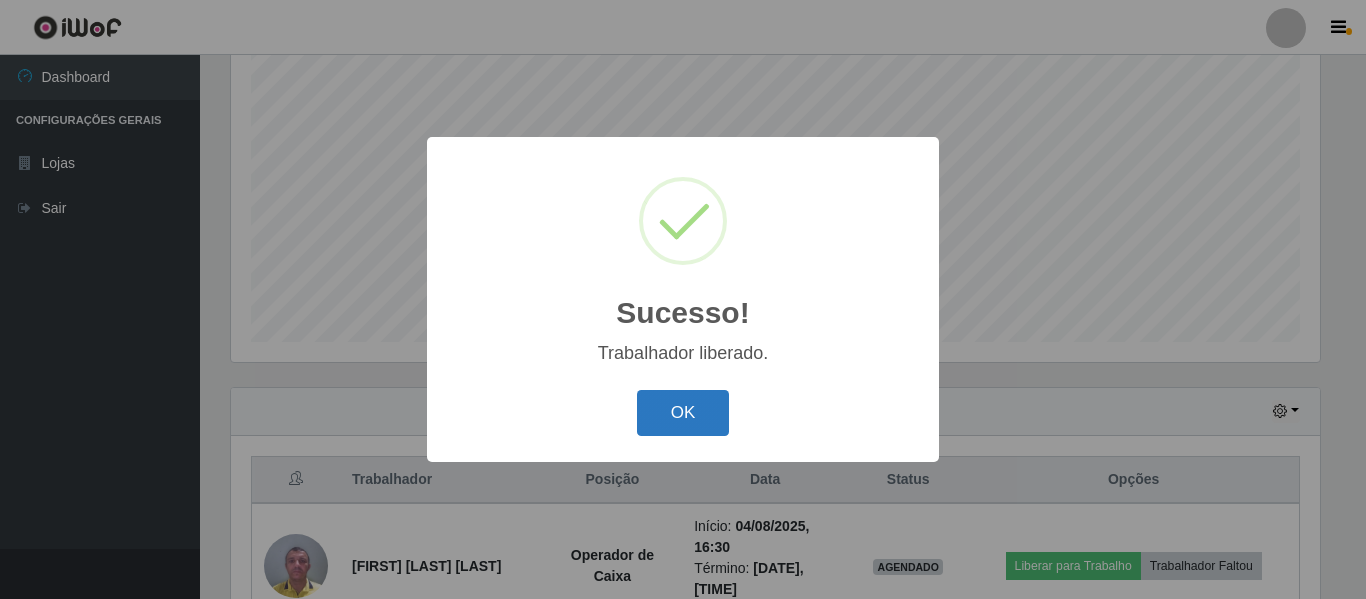 click on "OK" at bounding box center [683, 413] 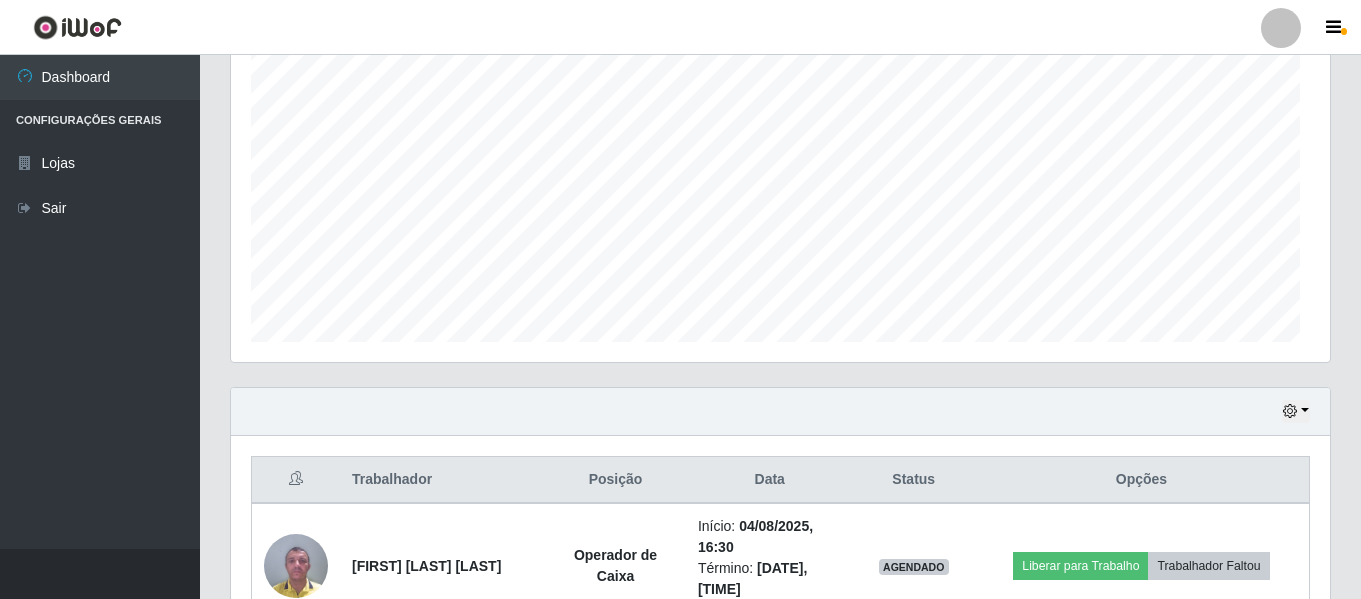 scroll, scrollTop: 673, scrollLeft: 0, axis: vertical 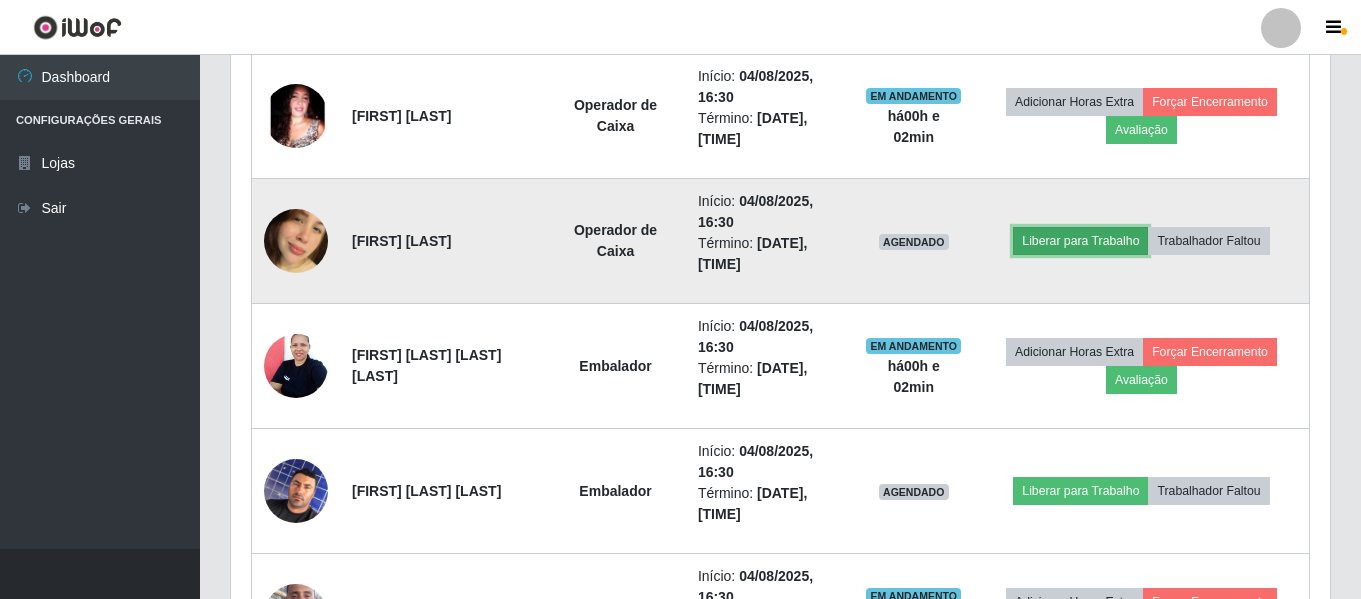 click on "Liberar para Trabalho" at bounding box center (1080, 241) 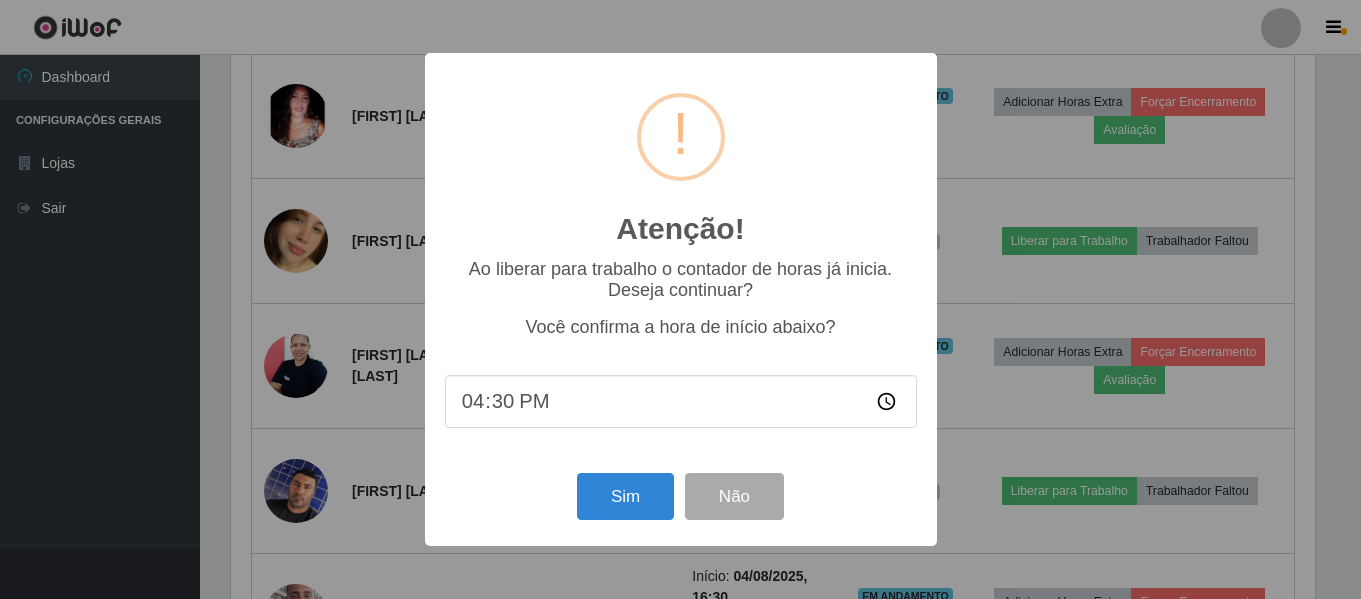 scroll, scrollTop: 999585, scrollLeft: 998911, axis: both 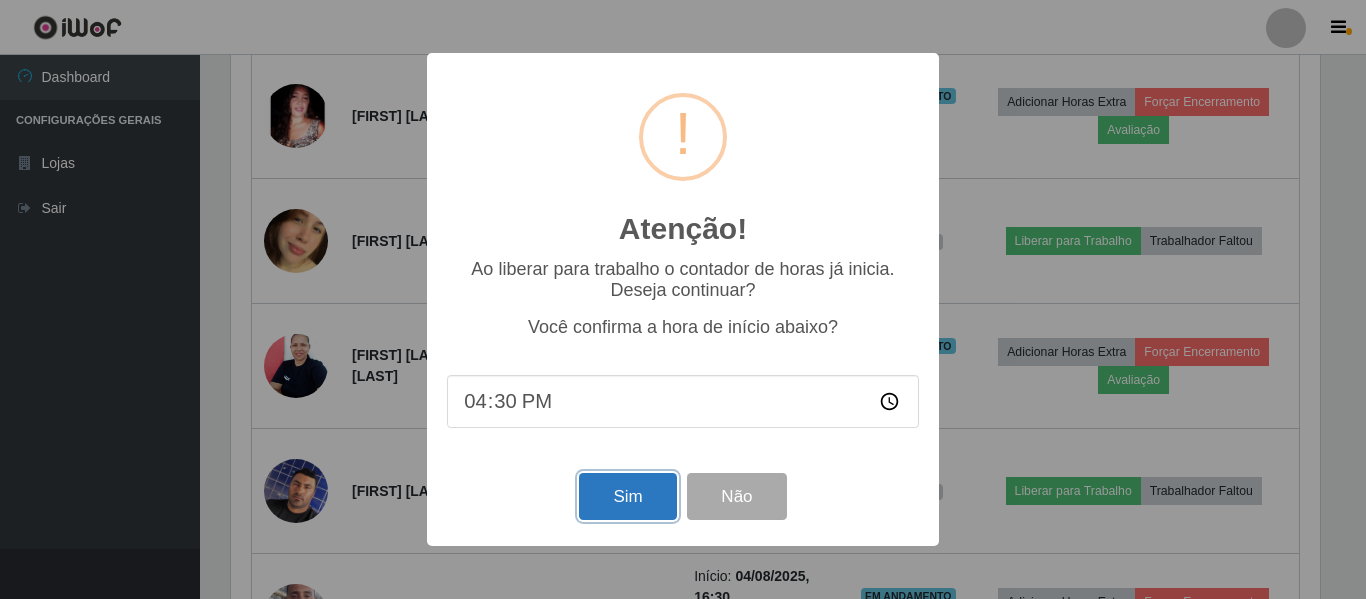 click on "Sim" at bounding box center (627, 496) 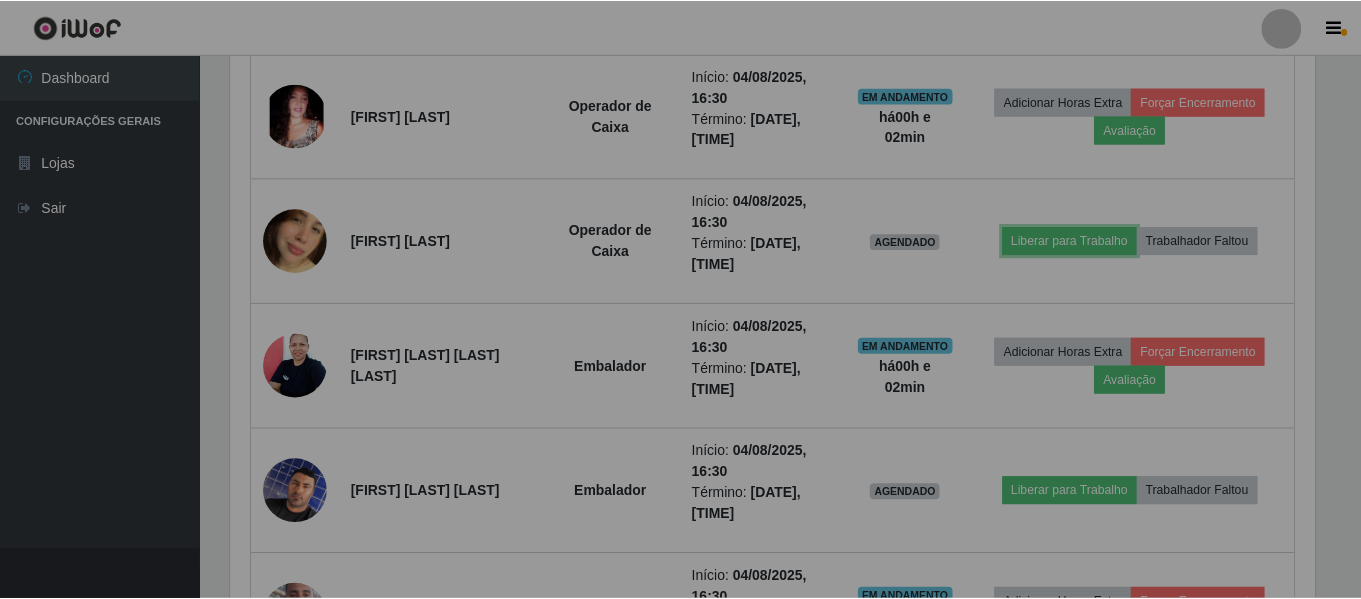 scroll, scrollTop: 999585, scrollLeft: 998901, axis: both 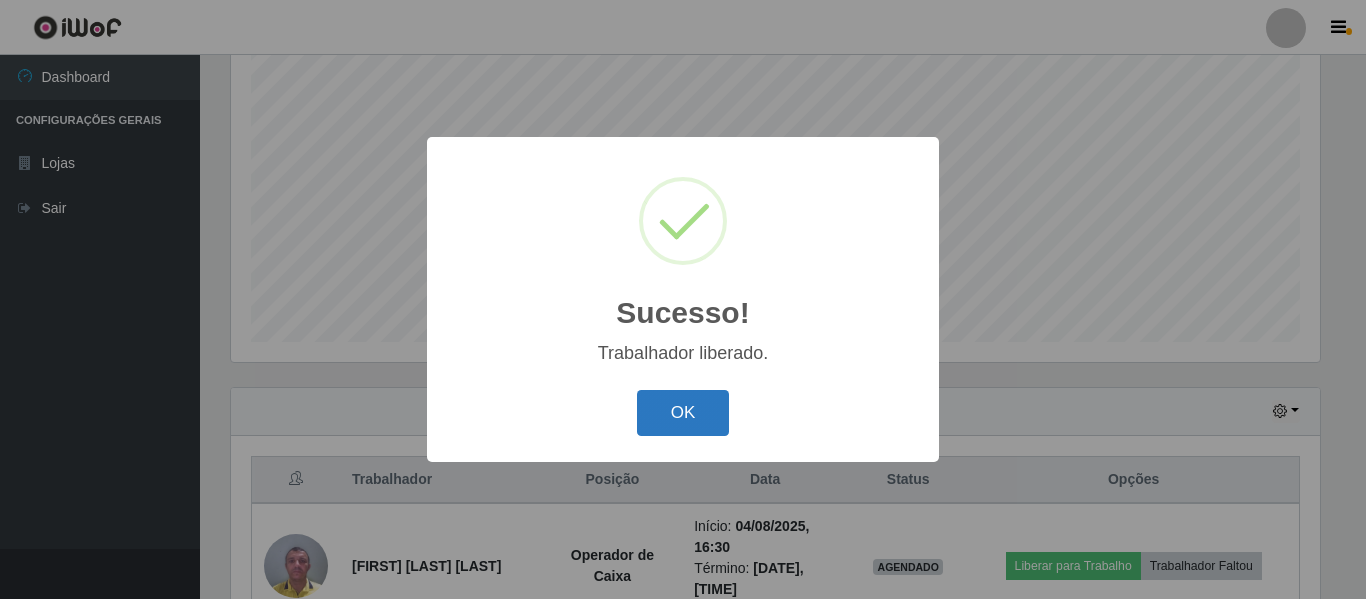 click on "OK" at bounding box center [683, 413] 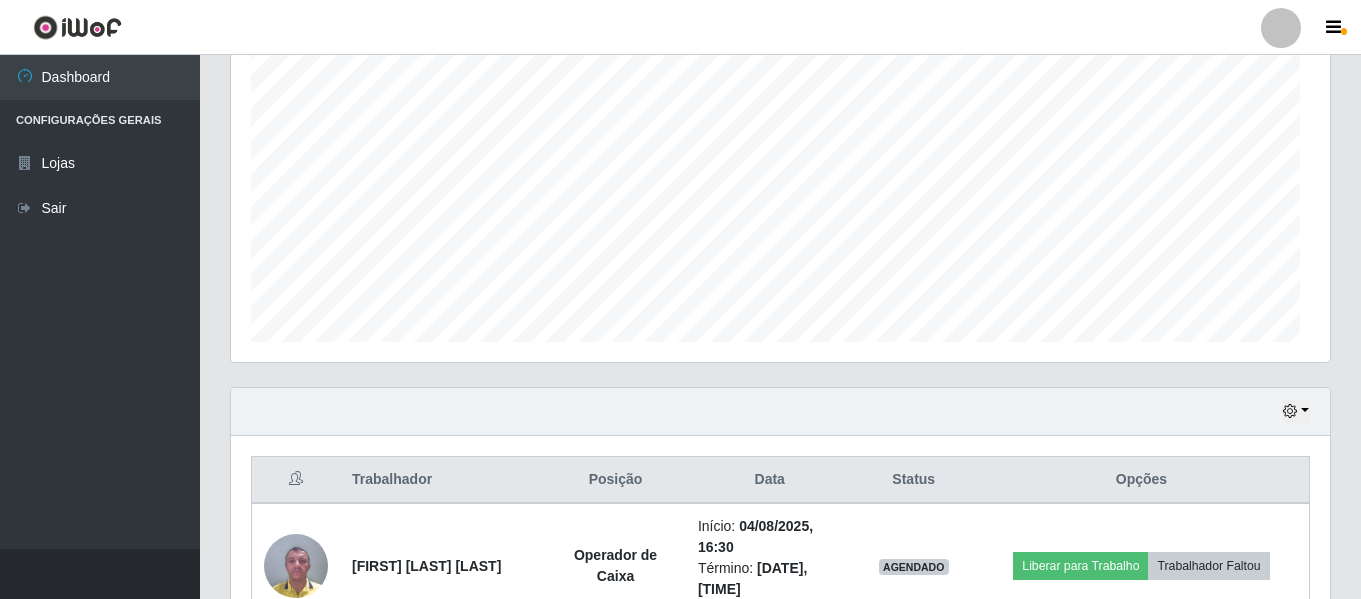 scroll, scrollTop: 999585, scrollLeft: 998901, axis: both 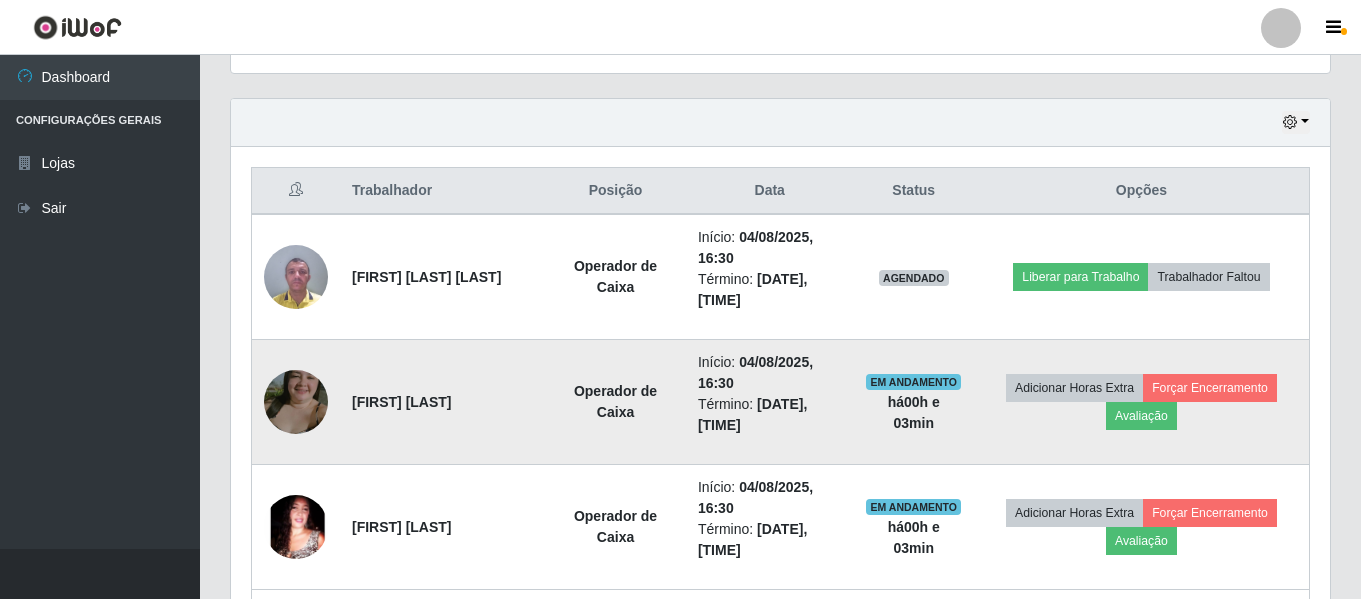 click on "Operador de Caixa" at bounding box center [615, 402] 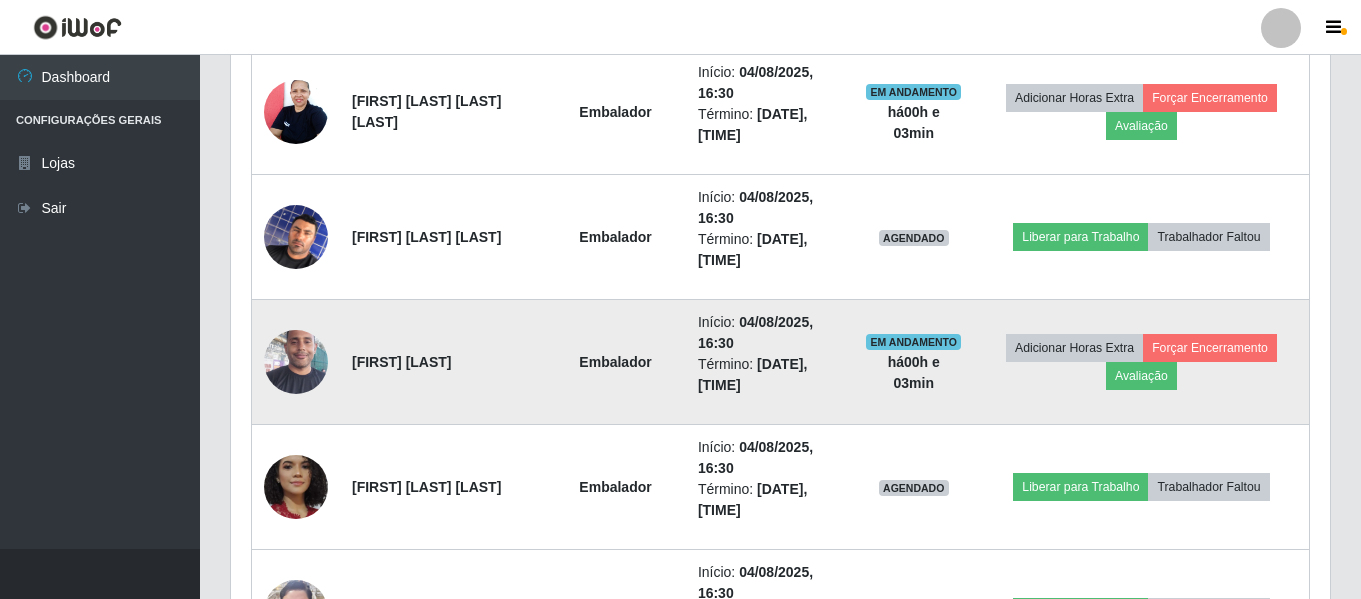 scroll, scrollTop: 1362, scrollLeft: 0, axis: vertical 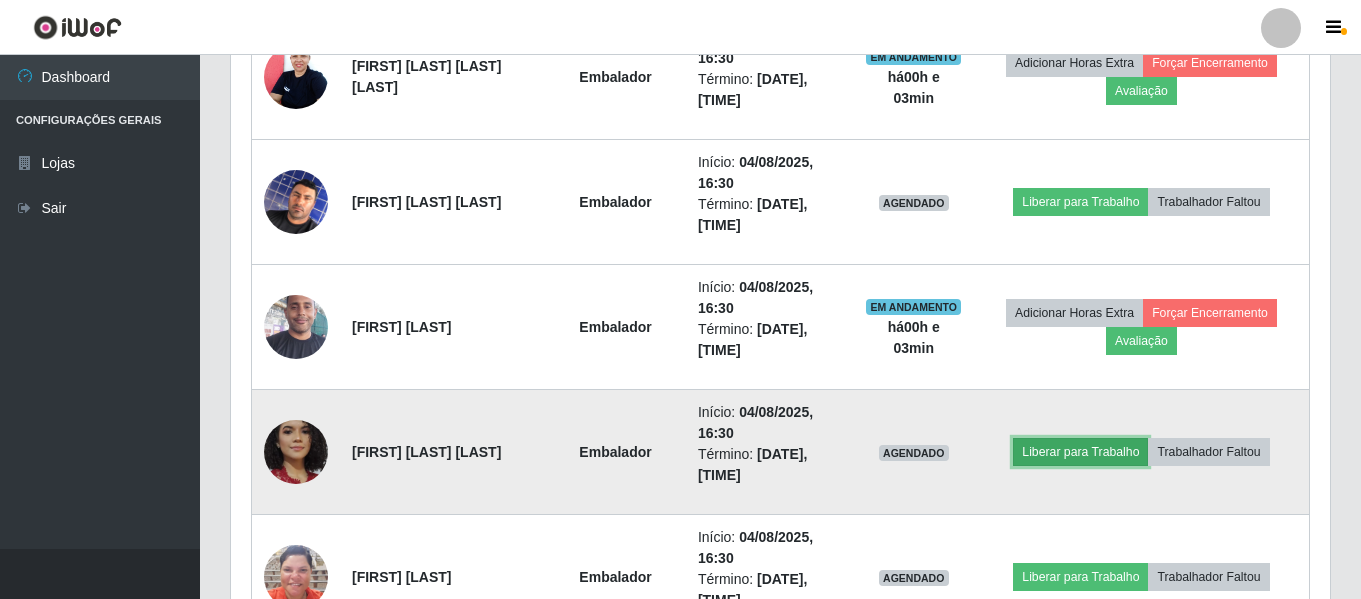 click on "Liberar para Trabalho" at bounding box center (1080, 452) 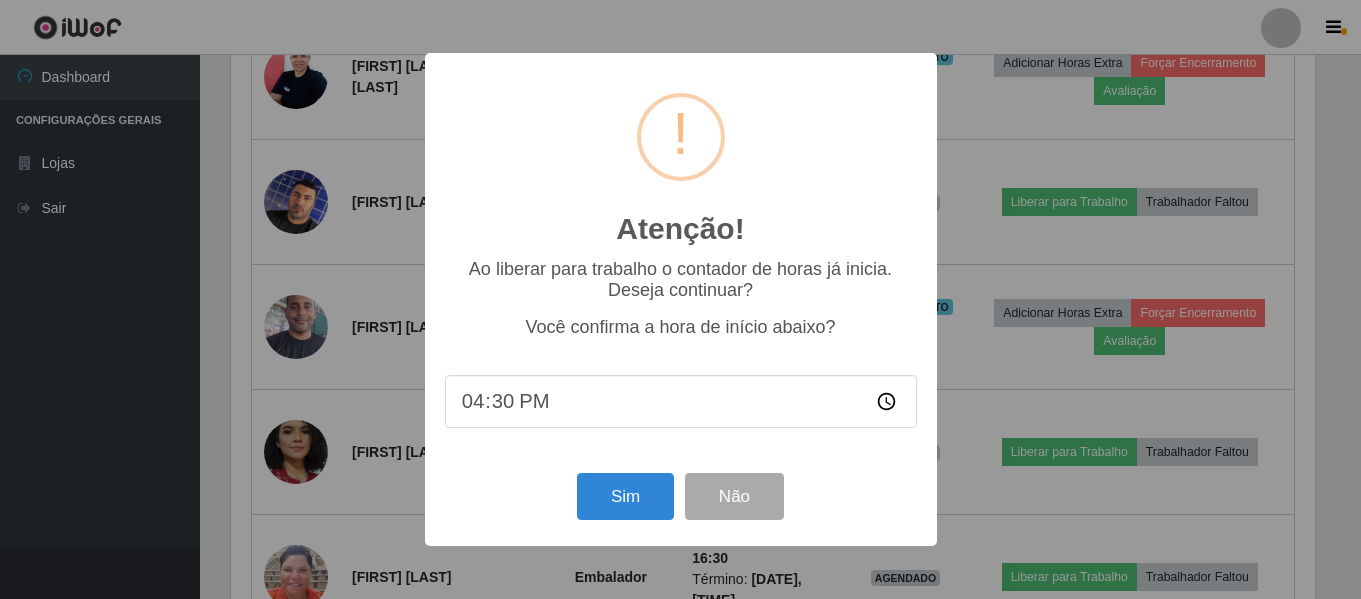 scroll, scrollTop: 999585, scrollLeft: 998911, axis: both 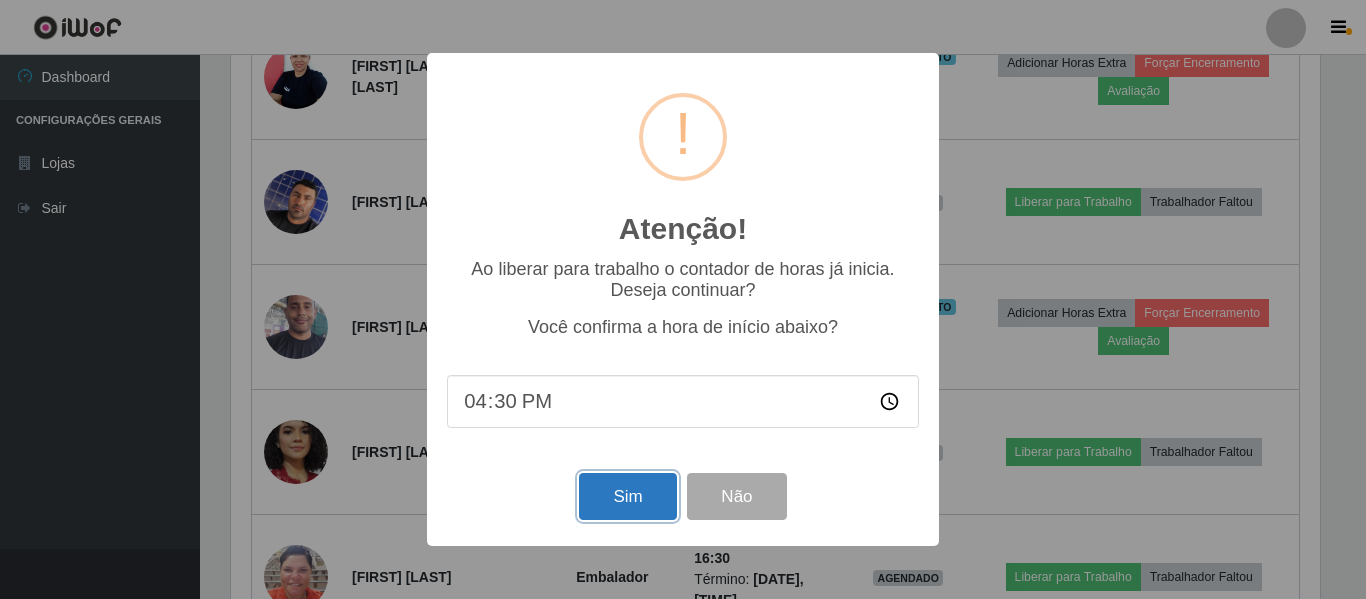 click on "Sim" at bounding box center [627, 496] 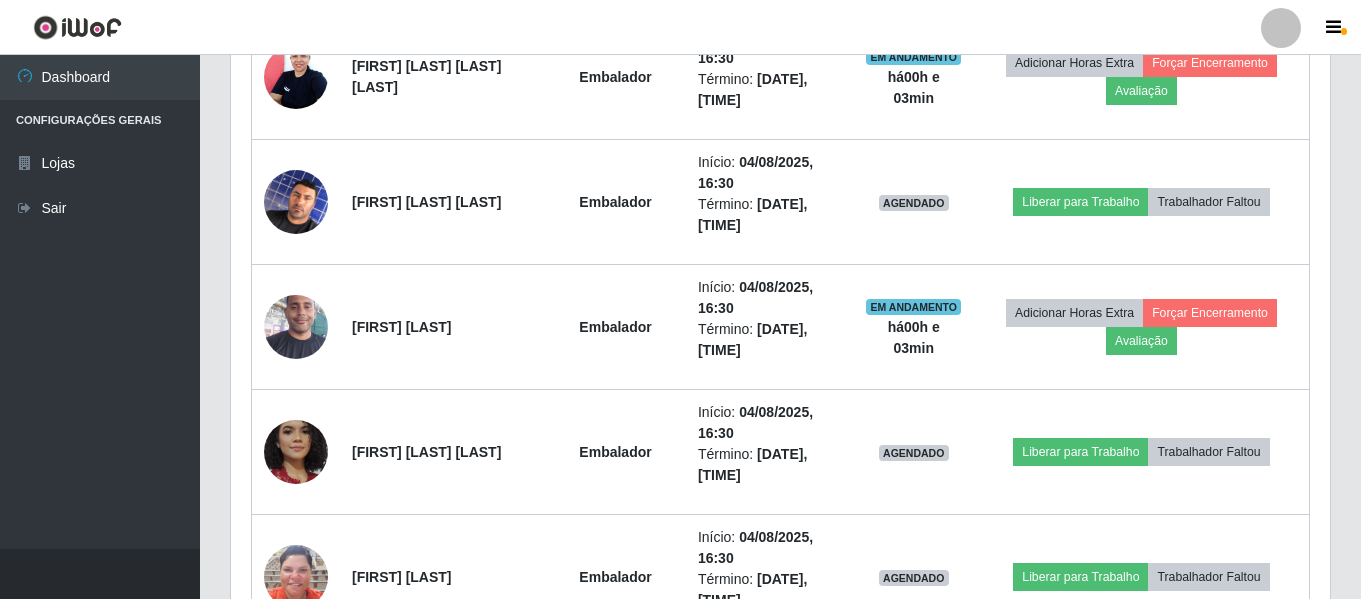 scroll, scrollTop: 999585, scrollLeft: 998901, axis: both 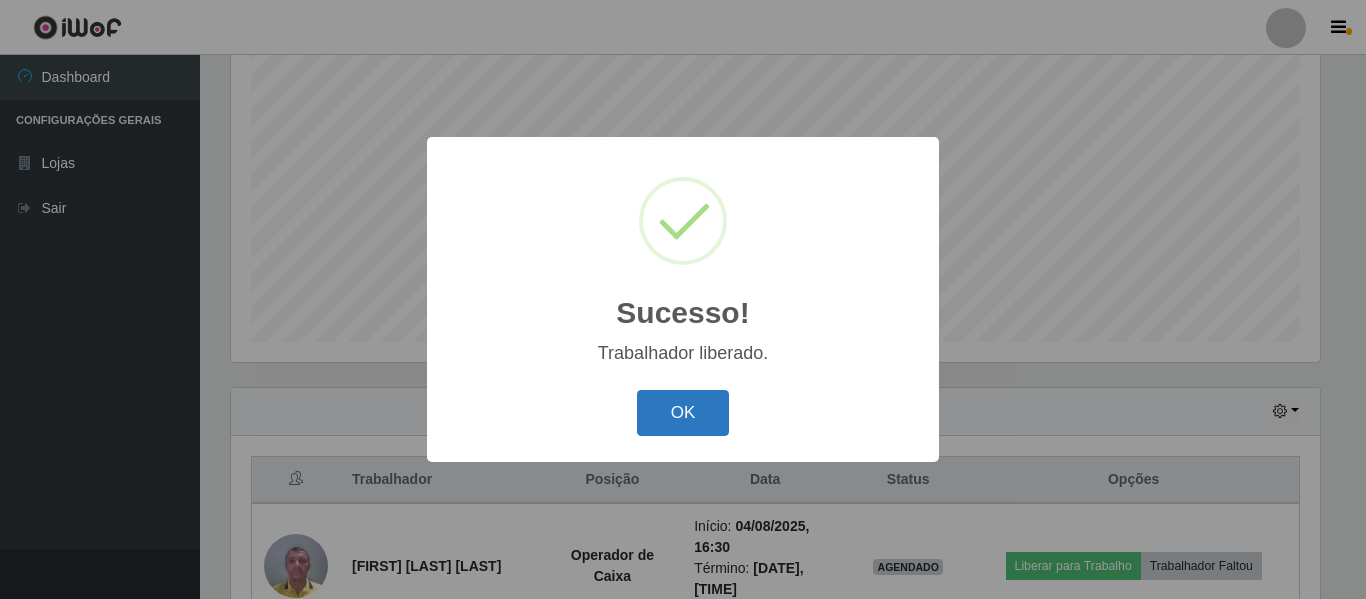 click on "OK" at bounding box center [683, 413] 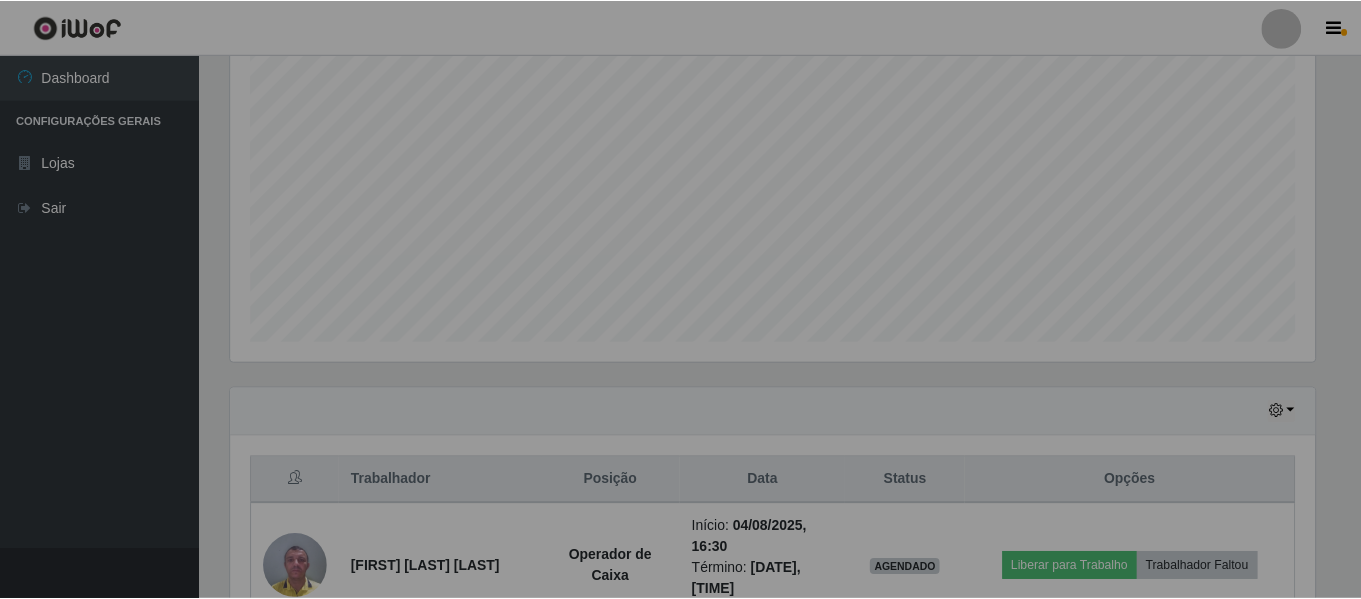 scroll, scrollTop: 999585, scrollLeft: 998901, axis: both 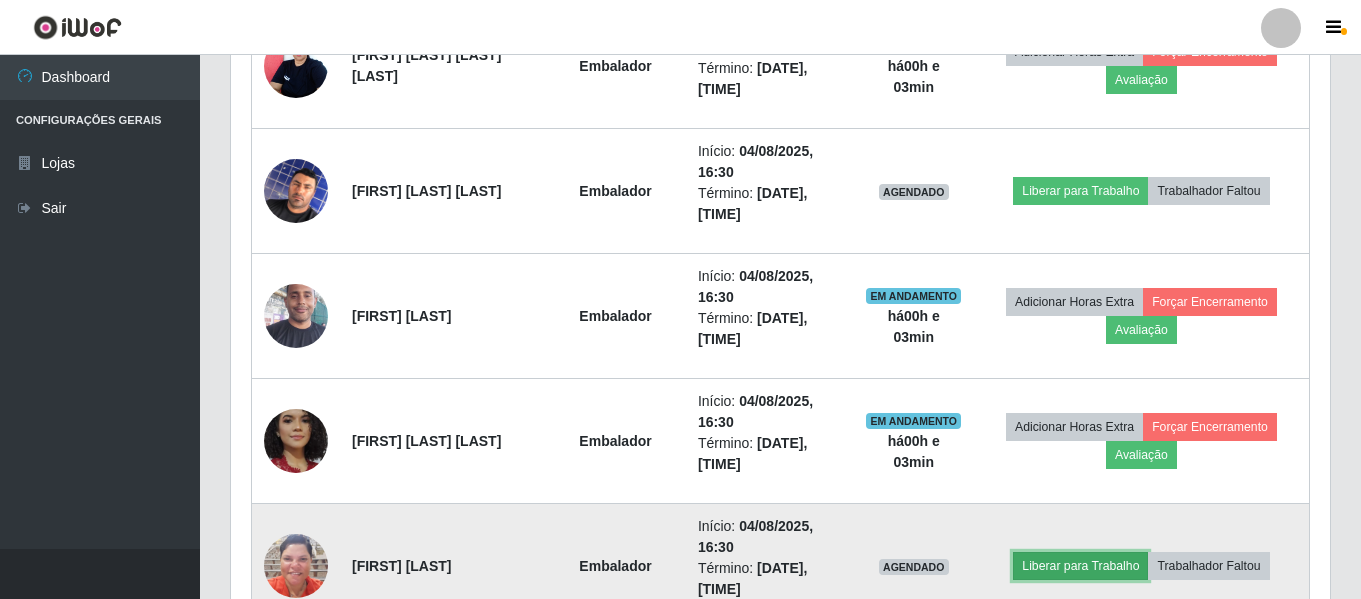 click on "Liberar para Trabalho" at bounding box center (1080, 566) 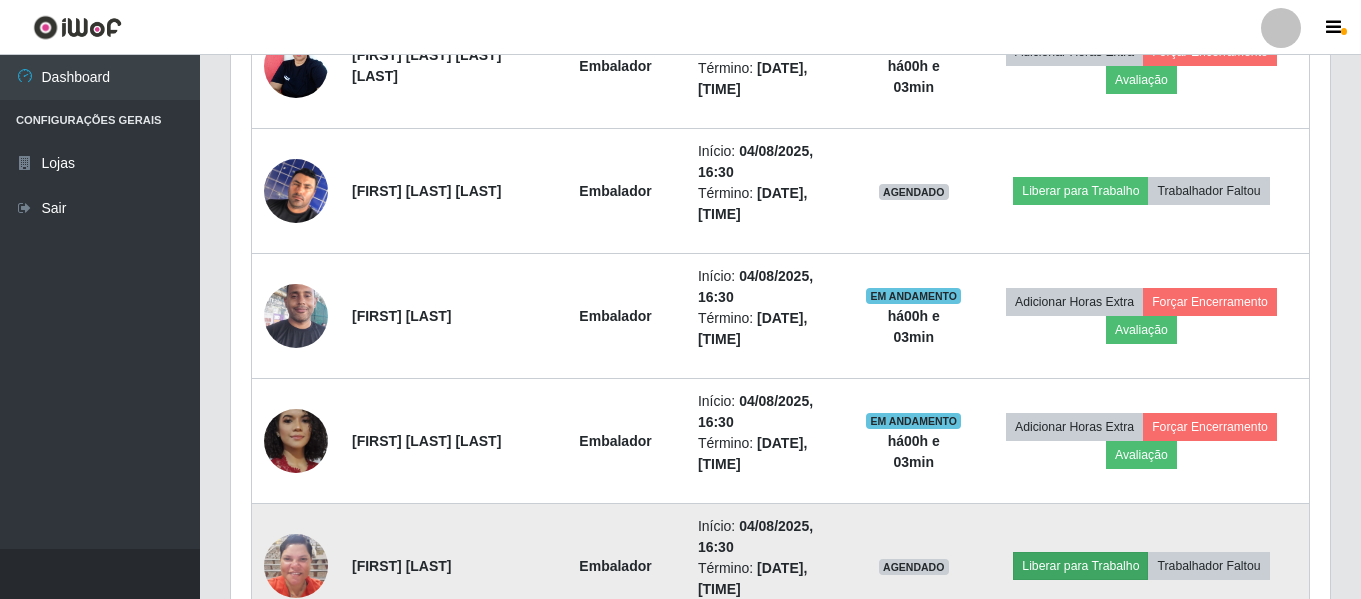 scroll, scrollTop: 999585, scrollLeft: 998911, axis: both 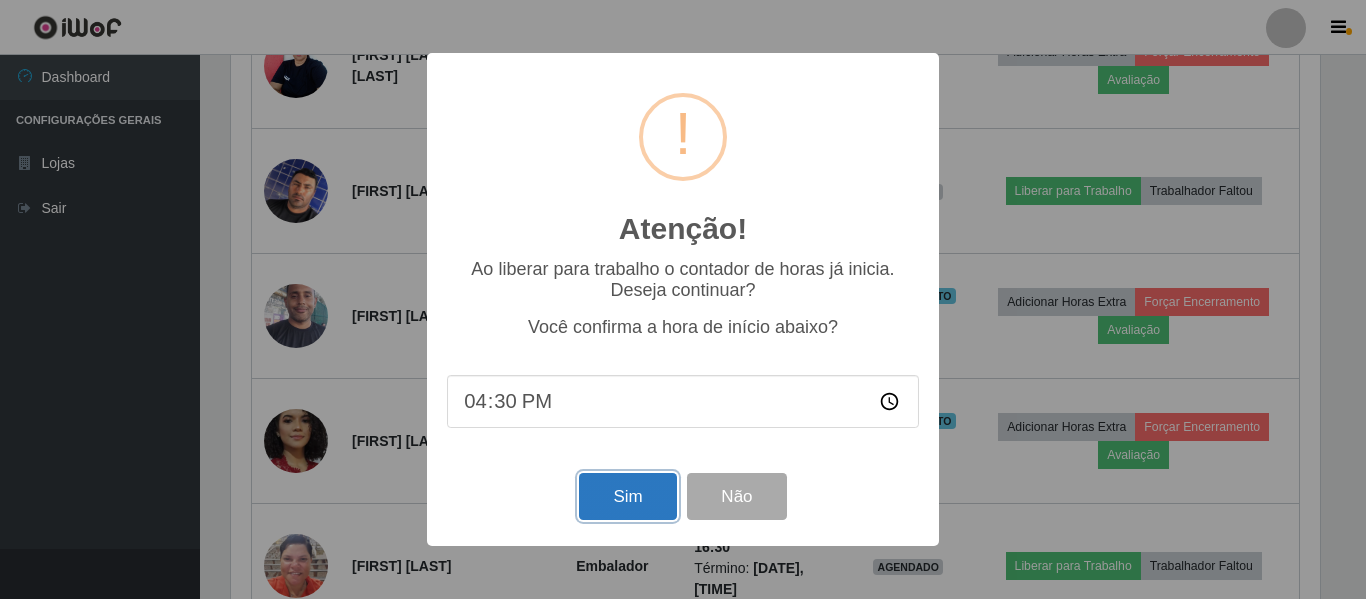 click on "Sim" at bounding box center [627, 496] 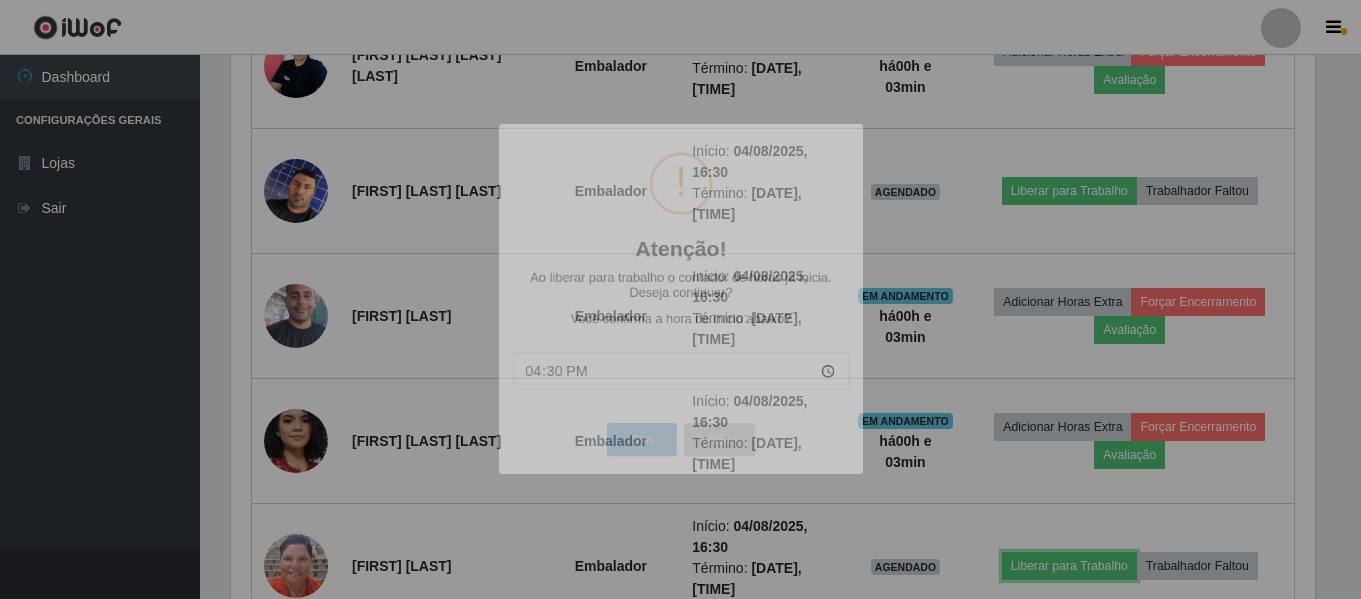 scroll, scrollTop: 999585, scrollLeft: 998901, axis: both 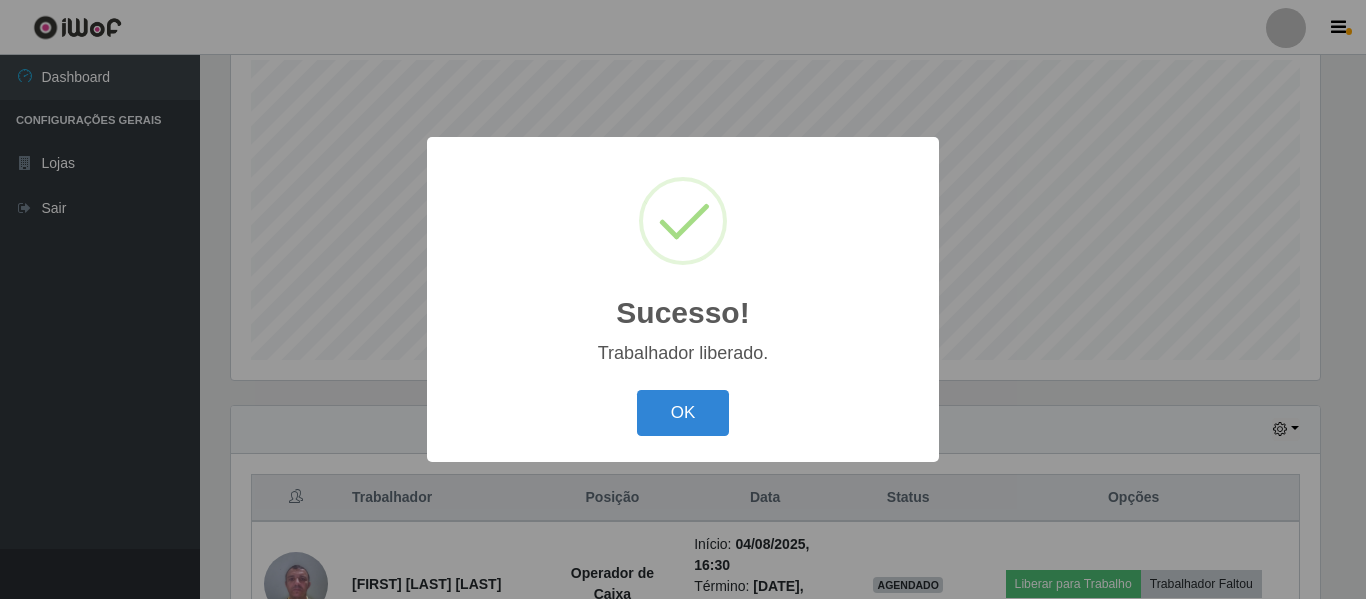 click on "OK Cancel" at bounding box center [683, 412] 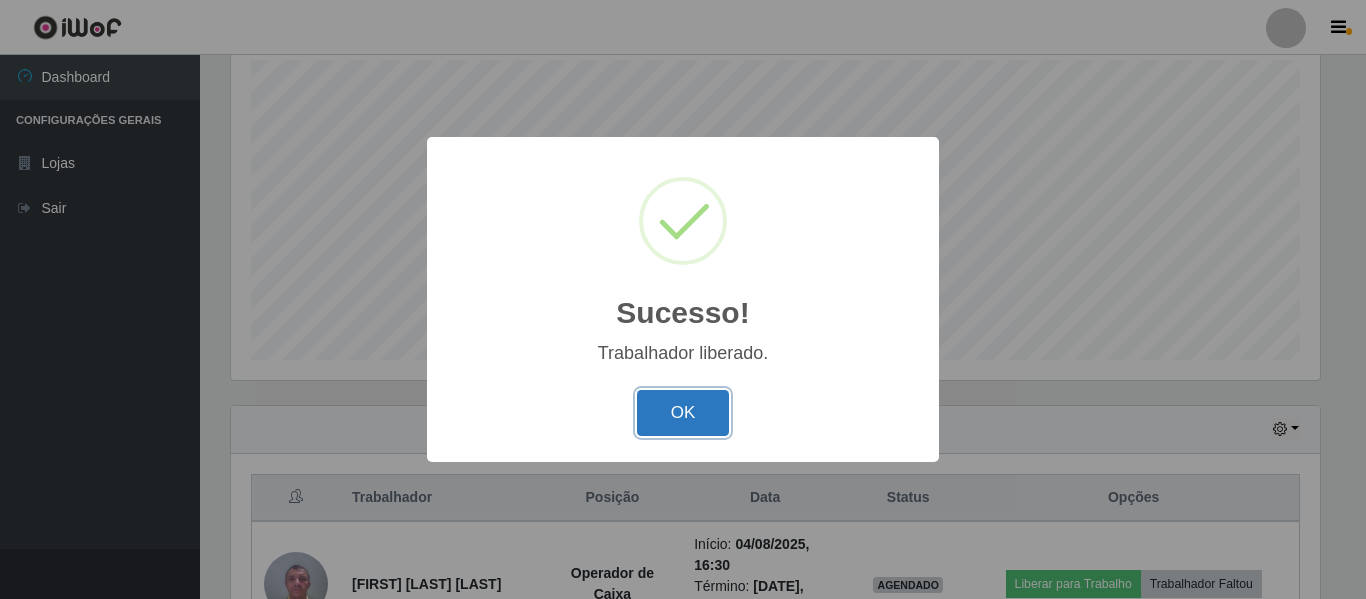 click on "OK" at bounding box center [683, 413] 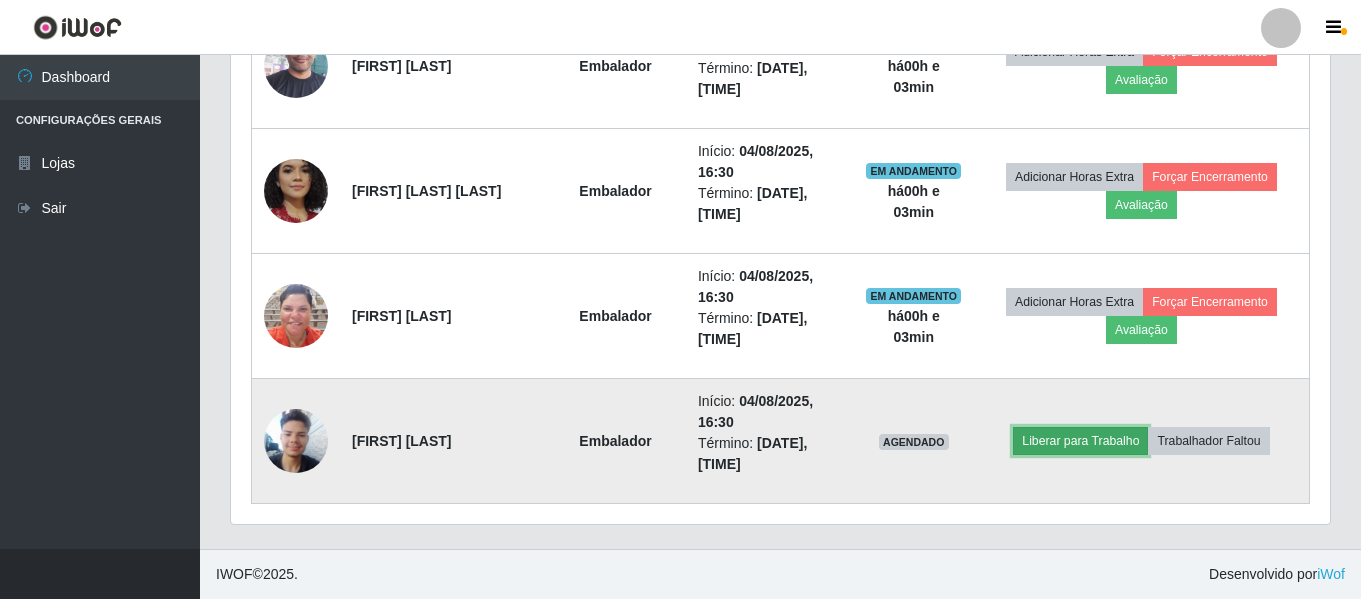 click on "Liberar para Trabalho" at bounding box center (1080, 441) 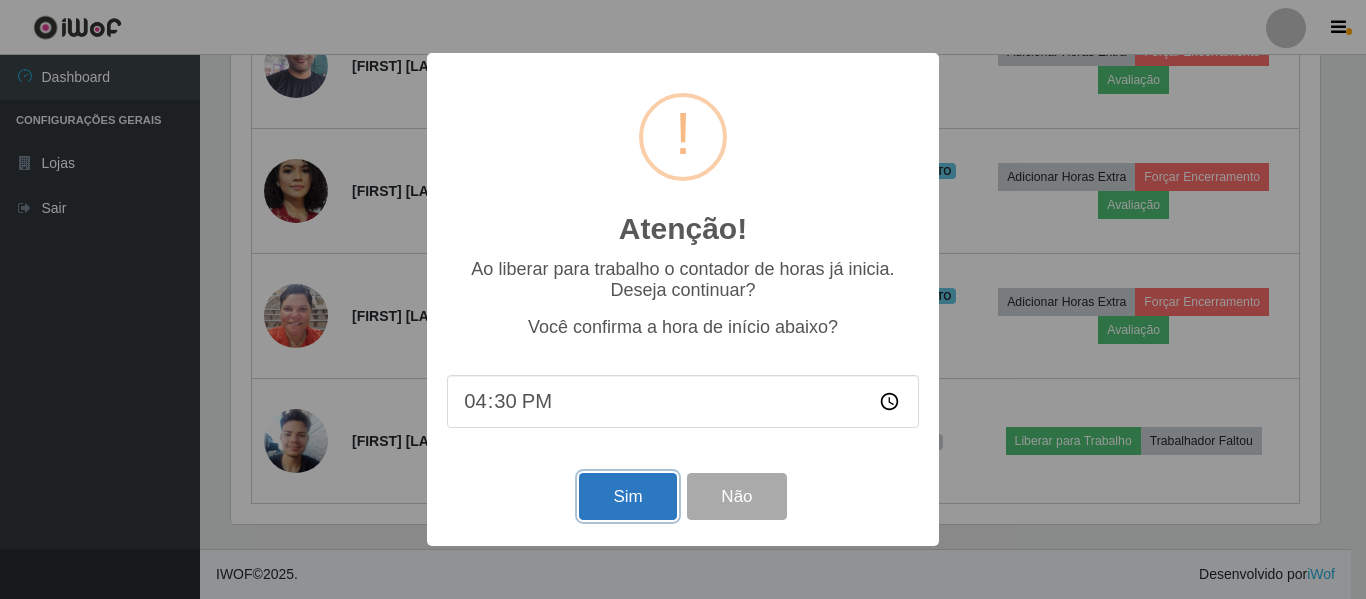 click on "Sim" at bounding box center [627, 496] 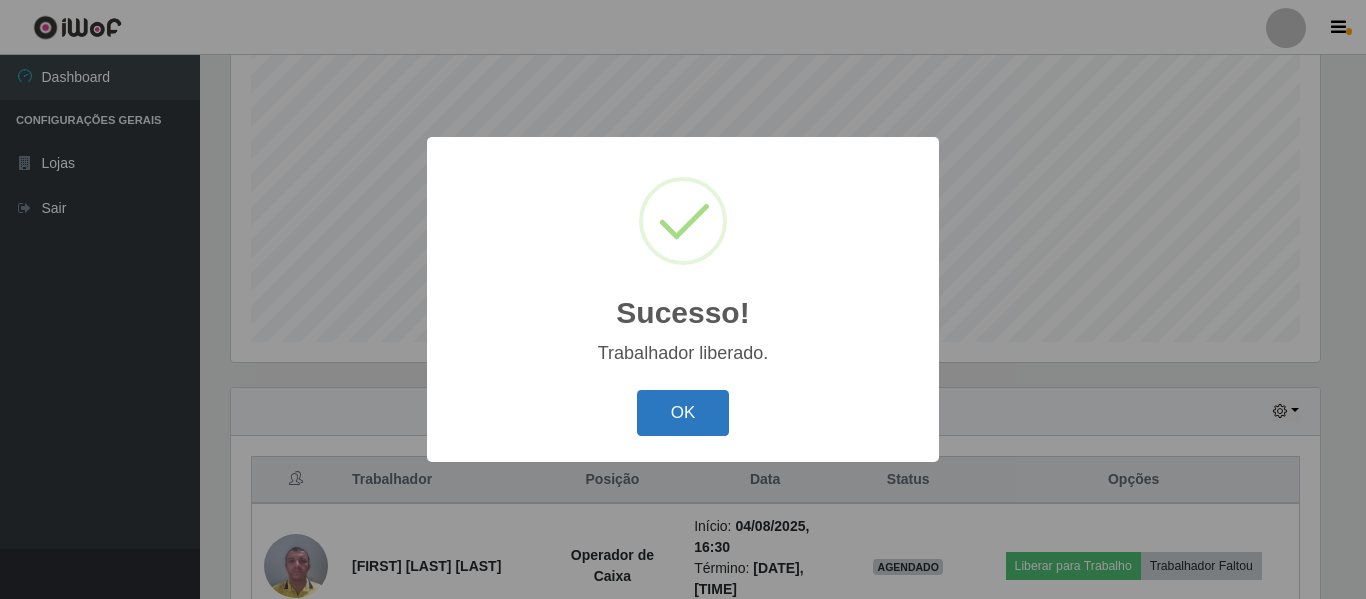 click on "OK" at bounding box center [683, 413] 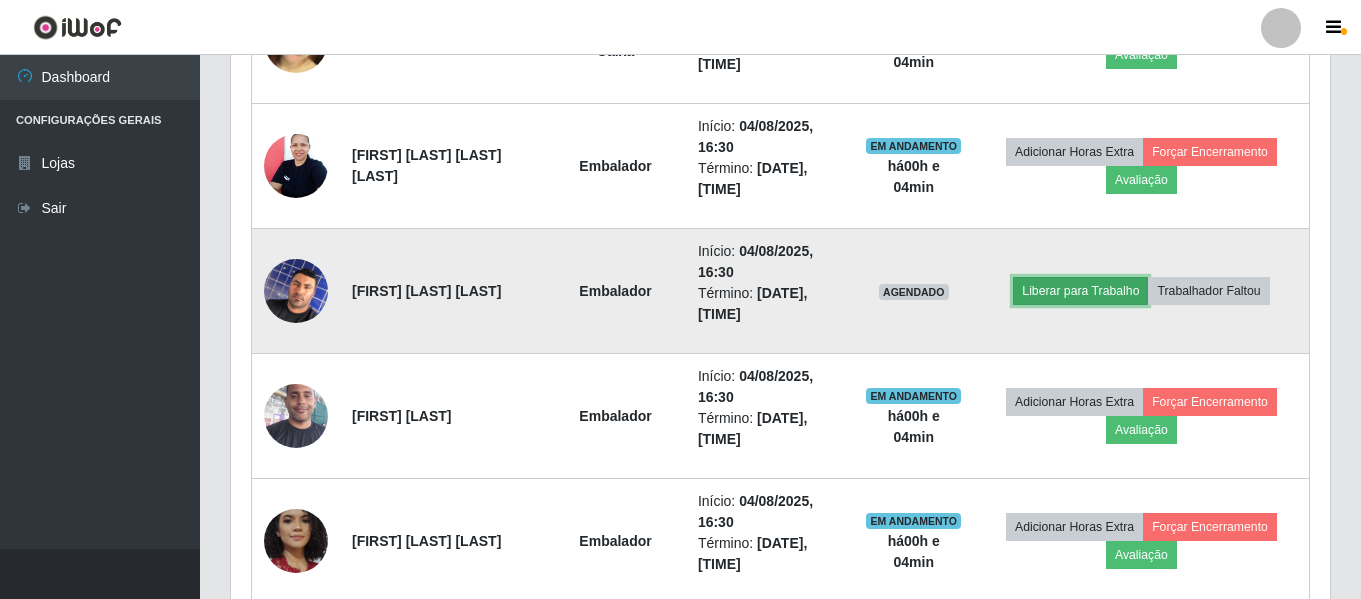 click on "Liberar para Trabalho" at bounding box center [1080, 291] 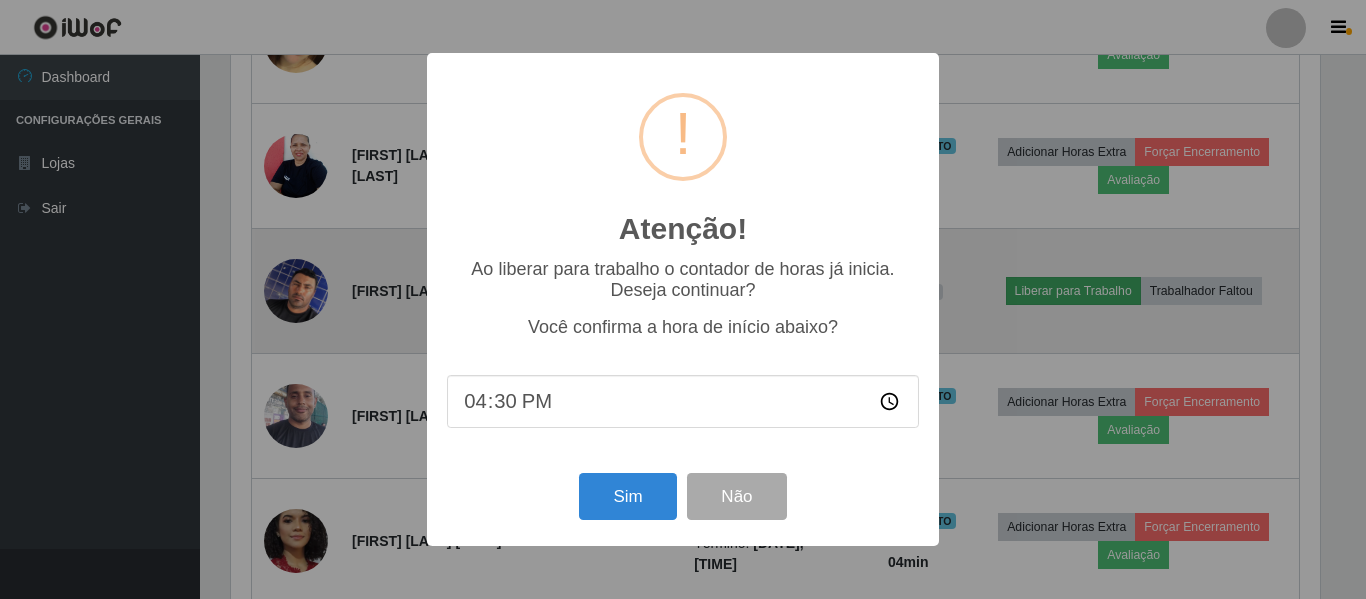 scroll, scrollTop: 999585, scrollLeft: 998911, axis: both 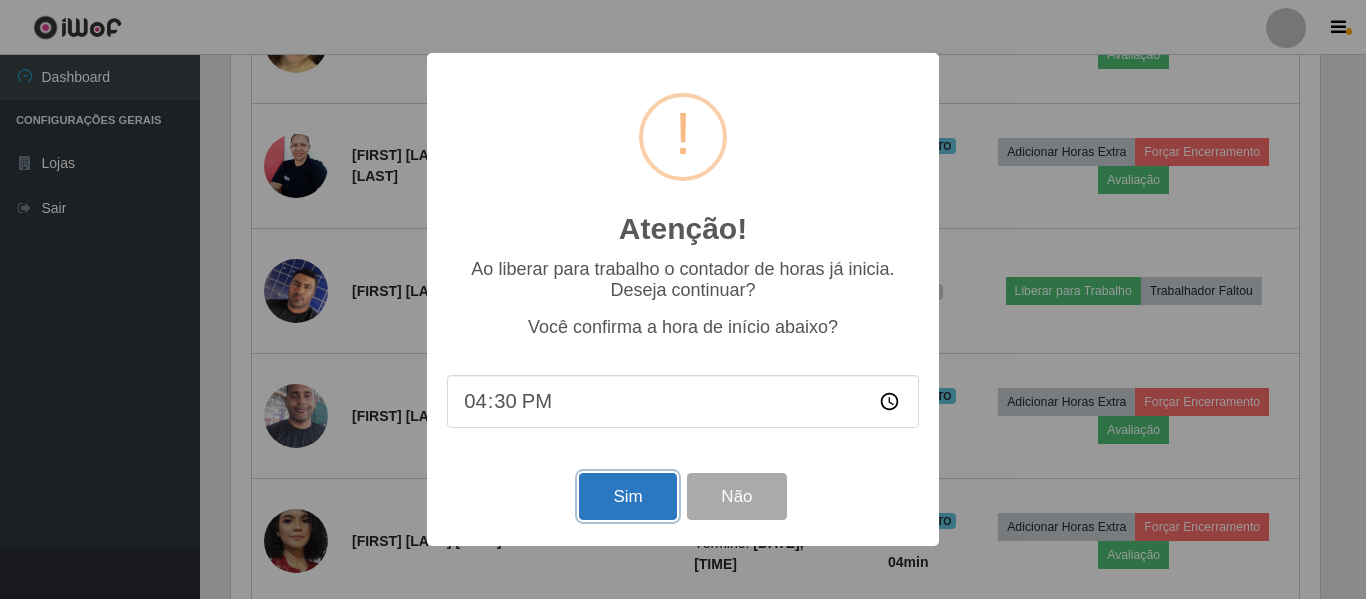 click on "Sim" at bounding box center (627, 496) 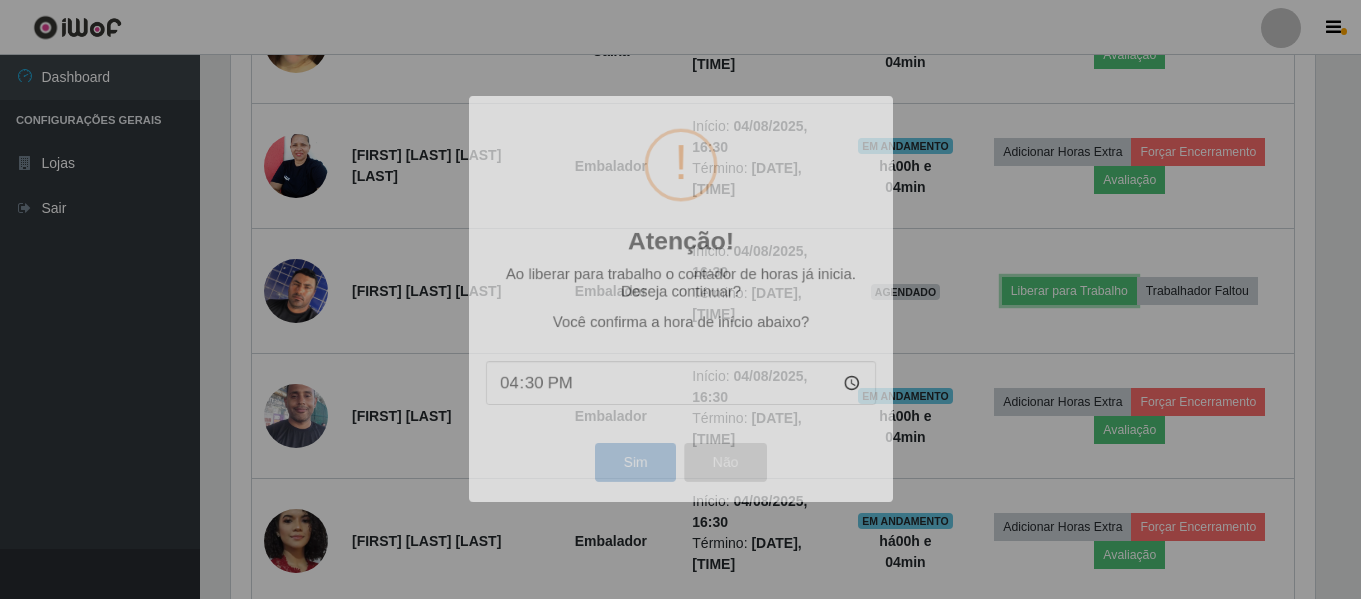 scroll, scrollTop: 999585, scrollLeft: 998901, axis: both 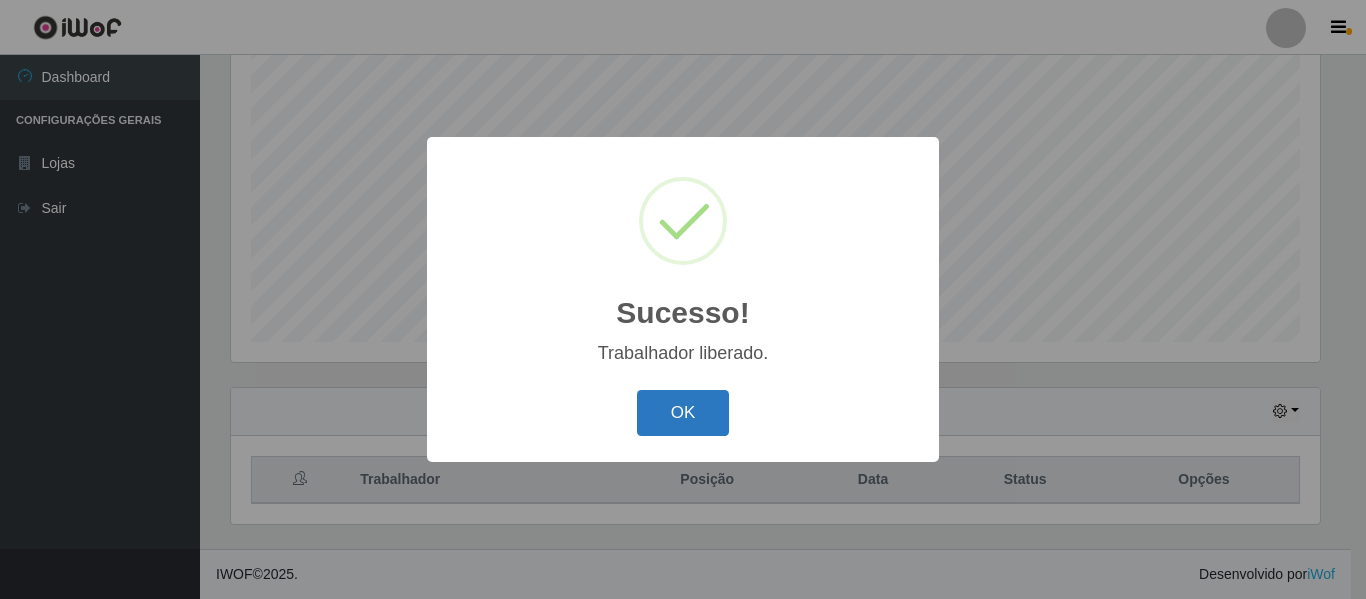 click on "OK" at bounding box center [683, 413] 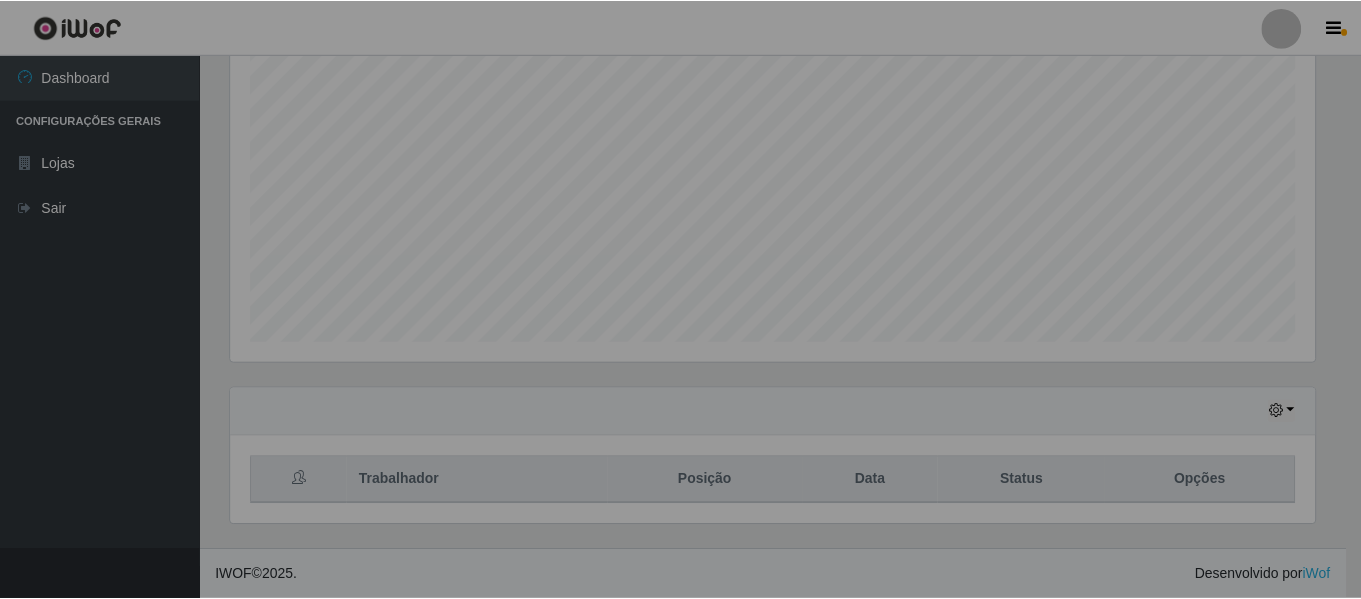 scroll, scrollTop: 999585, scrollLeft: 998901, axis: both 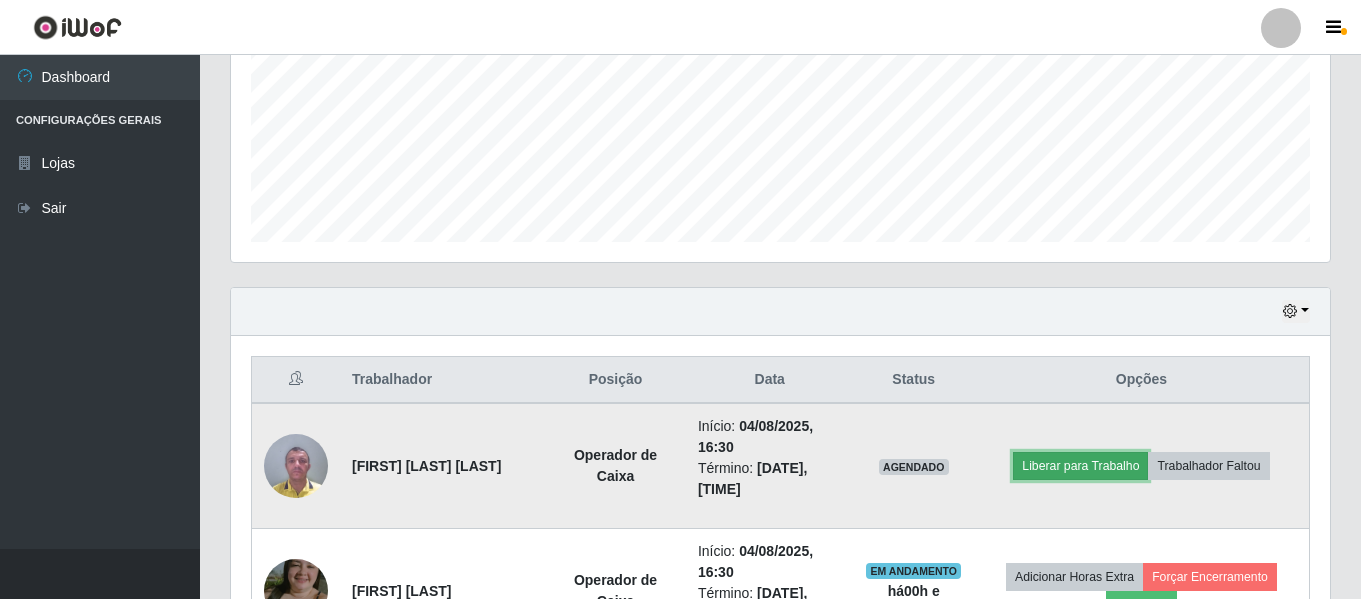 click on "Liberar para Trabalho" at bounding box center [1080, 466] 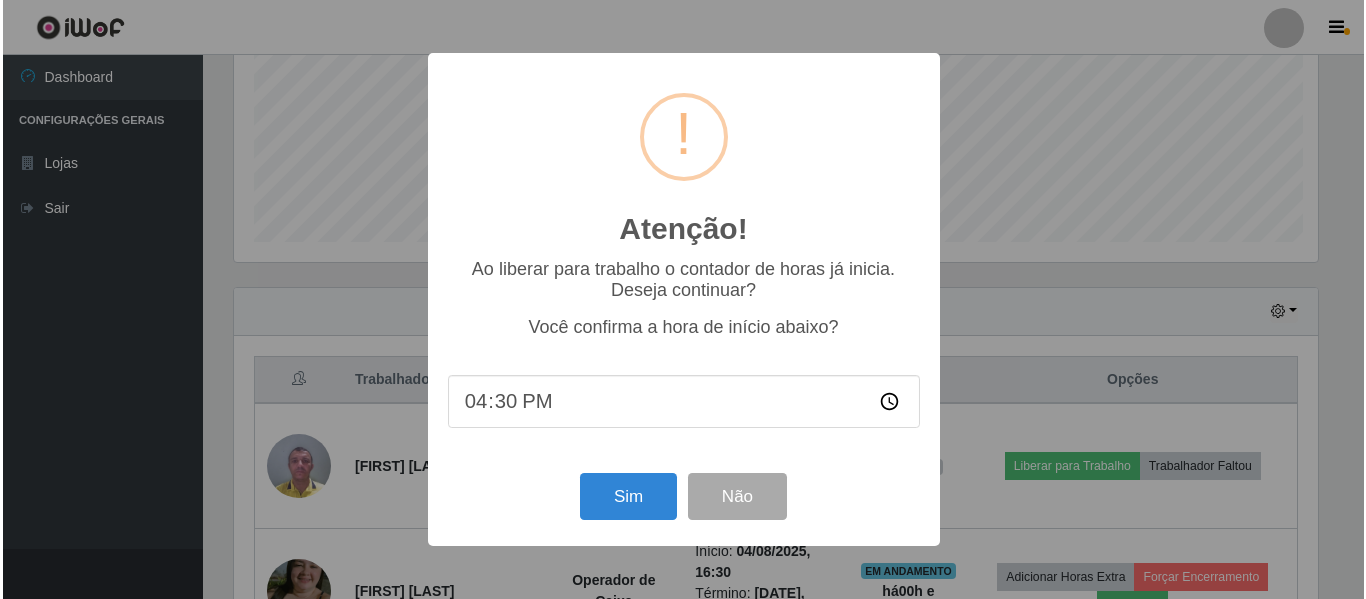 scroll, scrollTop: 999585, scrollLeft: 998911, axis: both 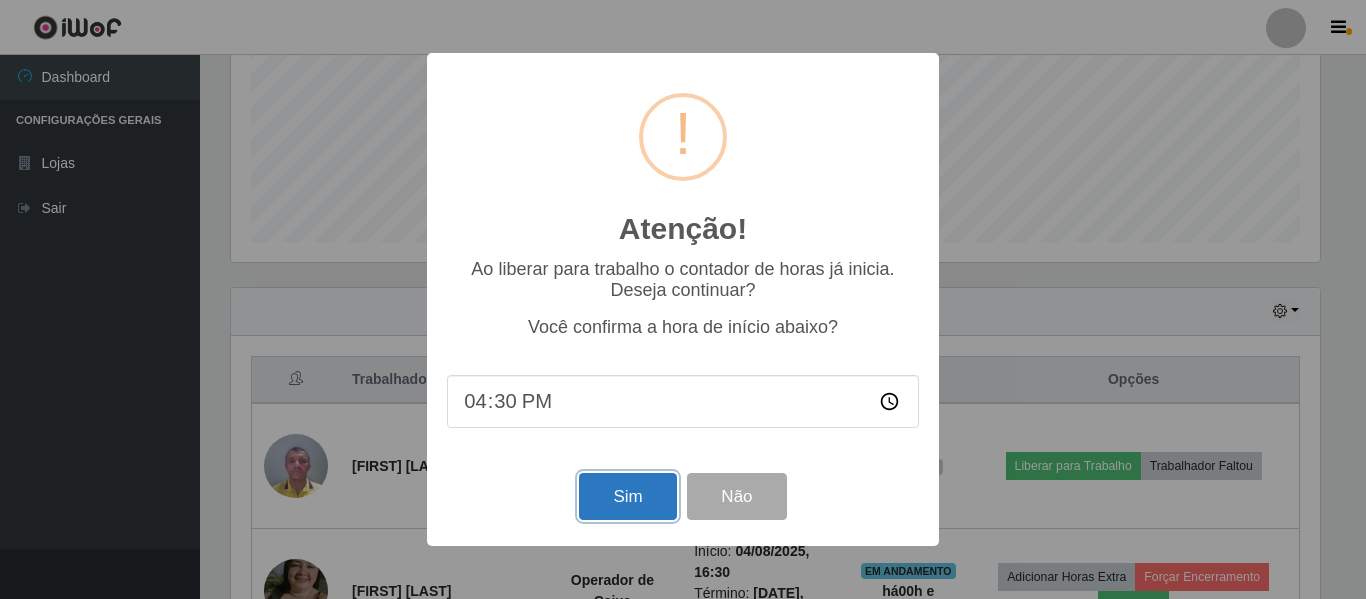 click on "Sim" at bounding box center [627, 496] 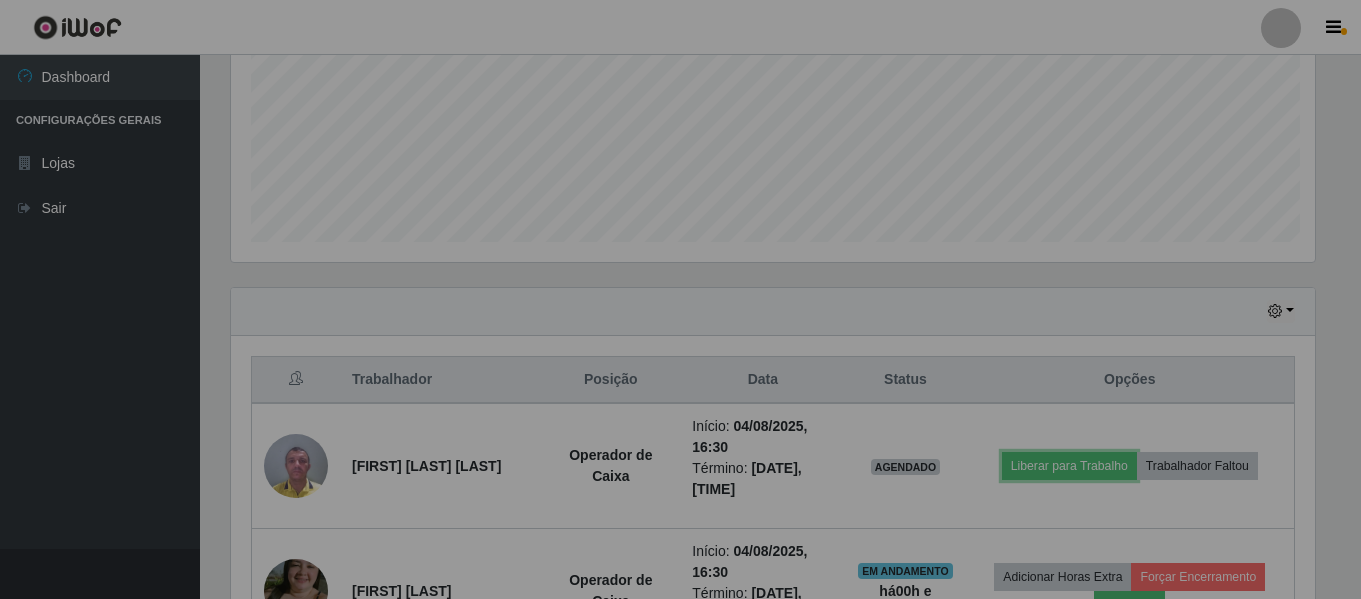 scroll, scrollTop: 999585, scrollLeft: 998901, axis: both 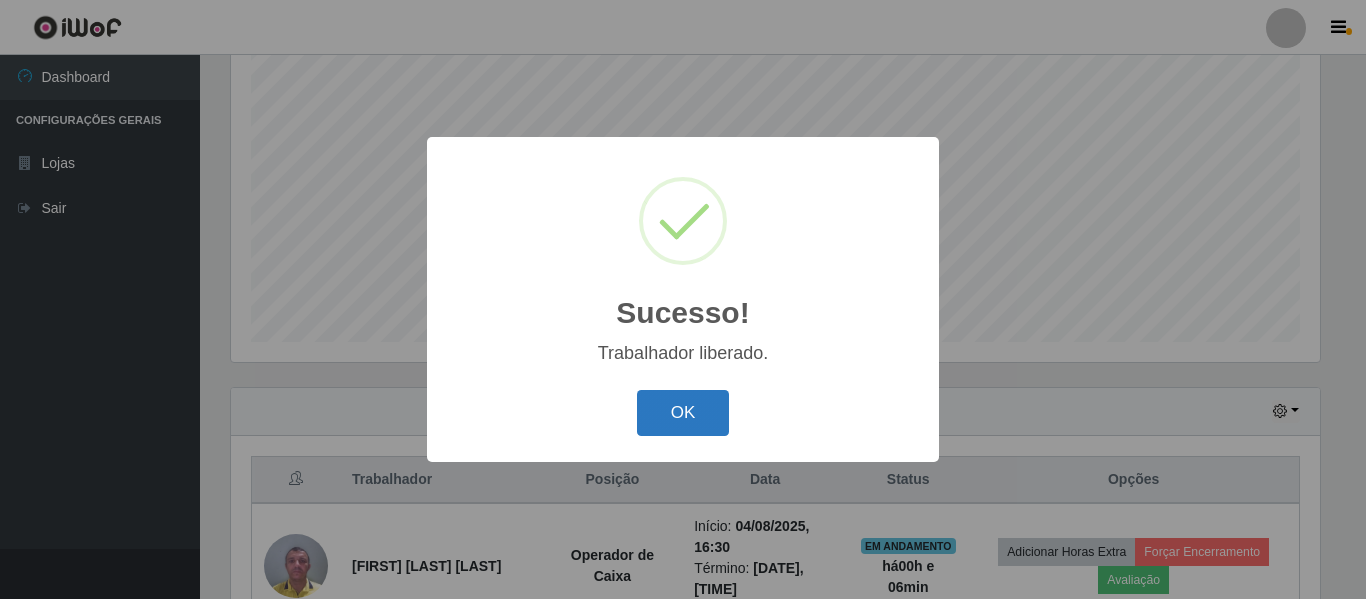 click on "OK" at bounding box center [683, 413] 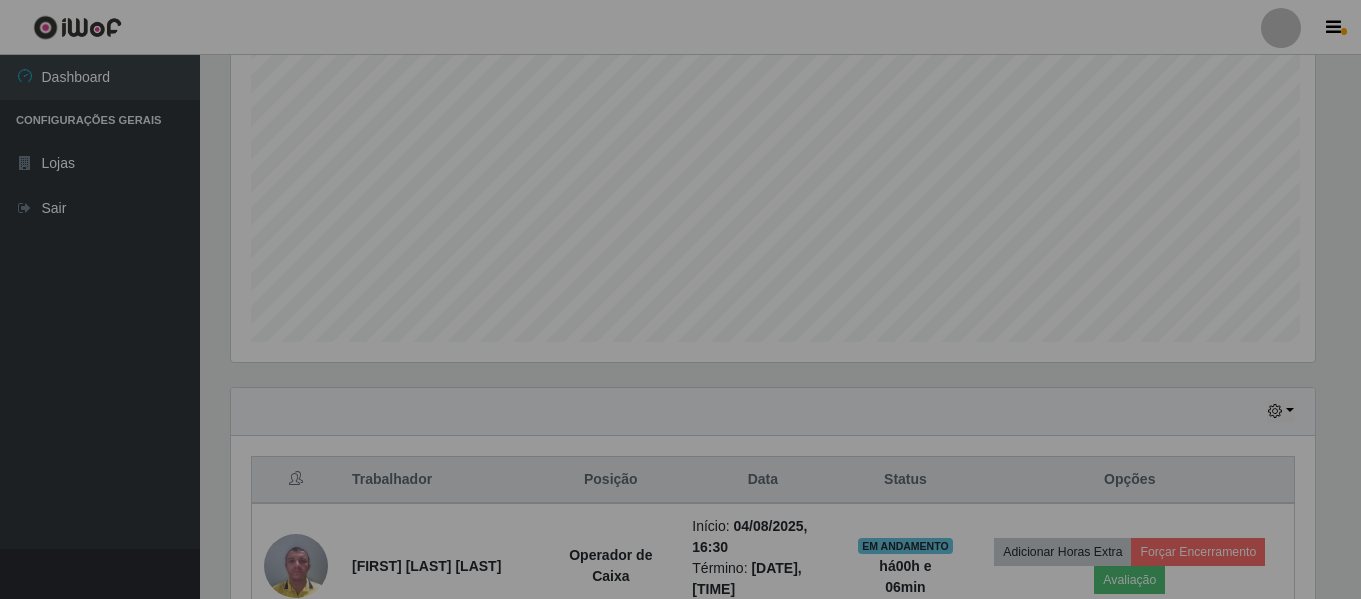 scroll, scrollTop: 999585, scrollLeft: 998901, axis: both 